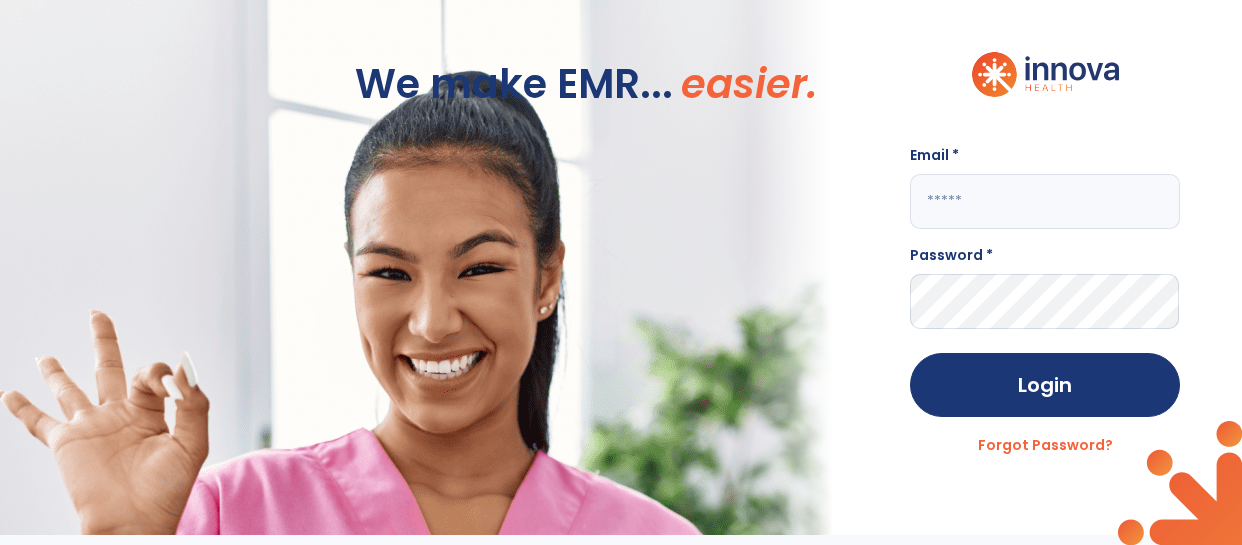 scroll, scrollTop: 0, scrollLeft: 0, axis: both 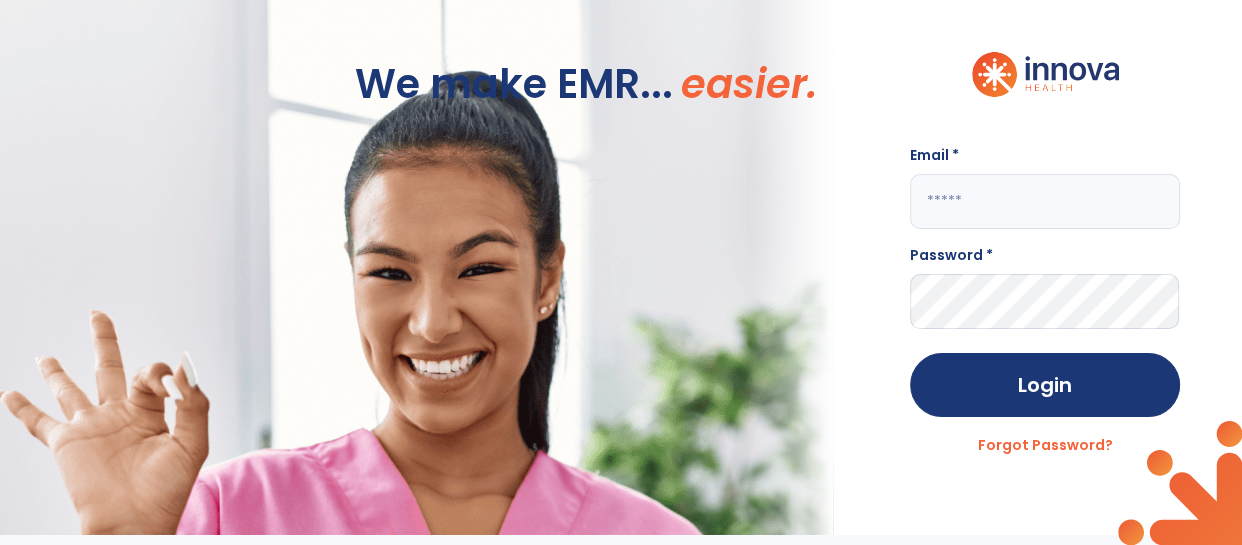 click 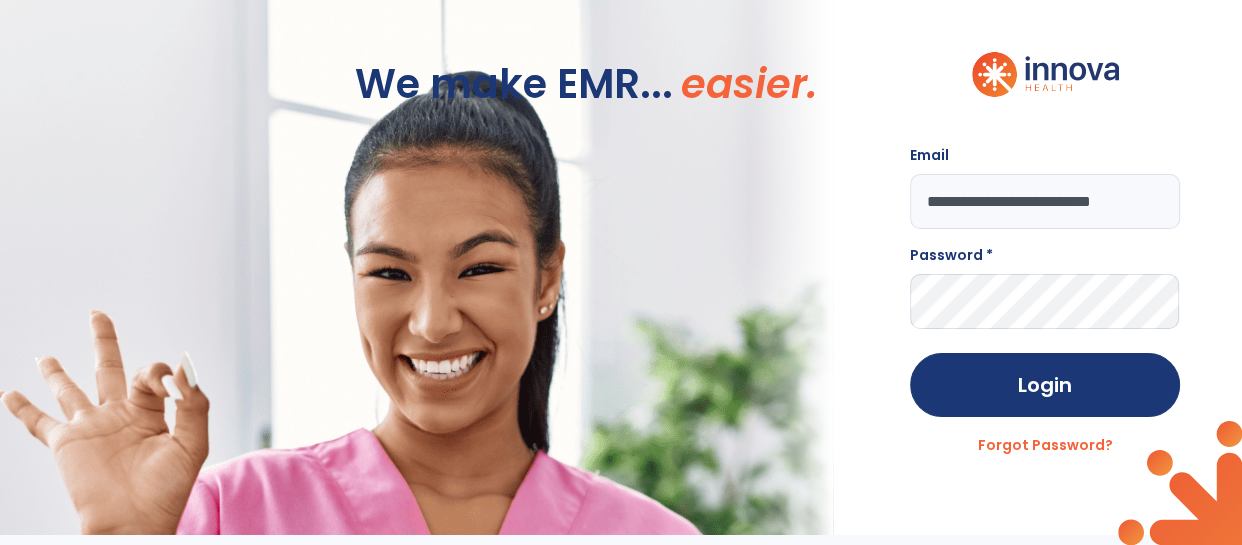 scroll, scrollTop: 0, scrollLeft: 16, axis: horizontal 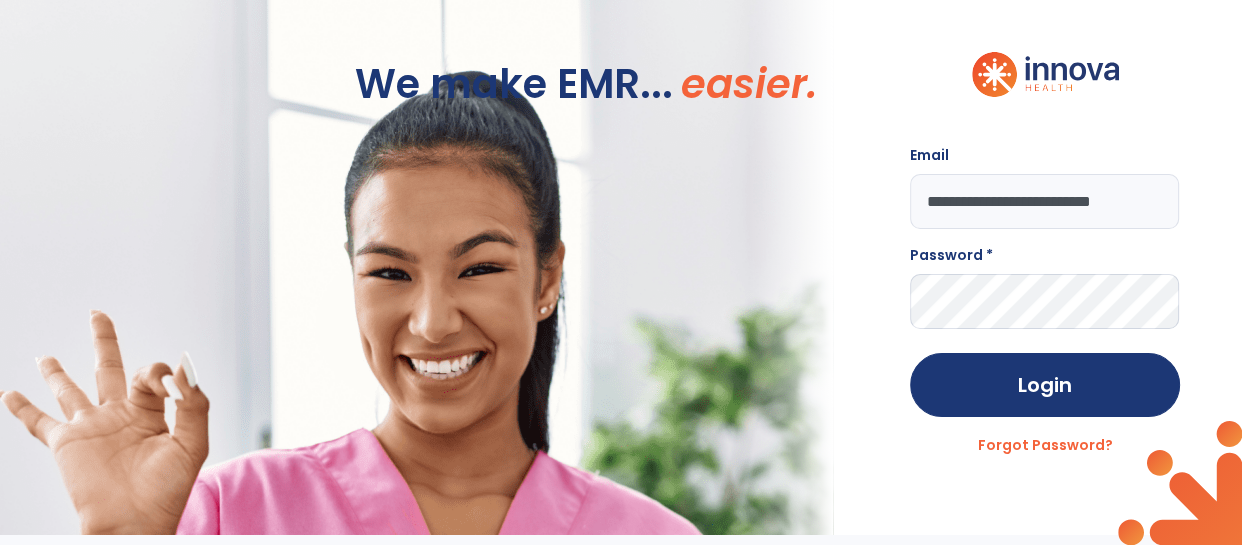 type on "**********" 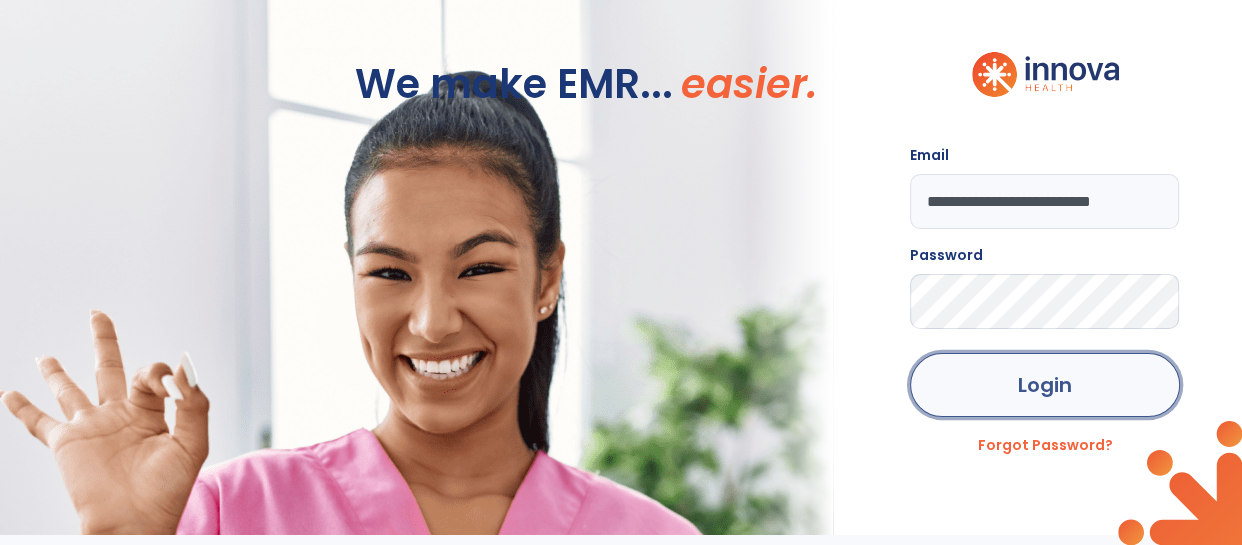 click on "Login" 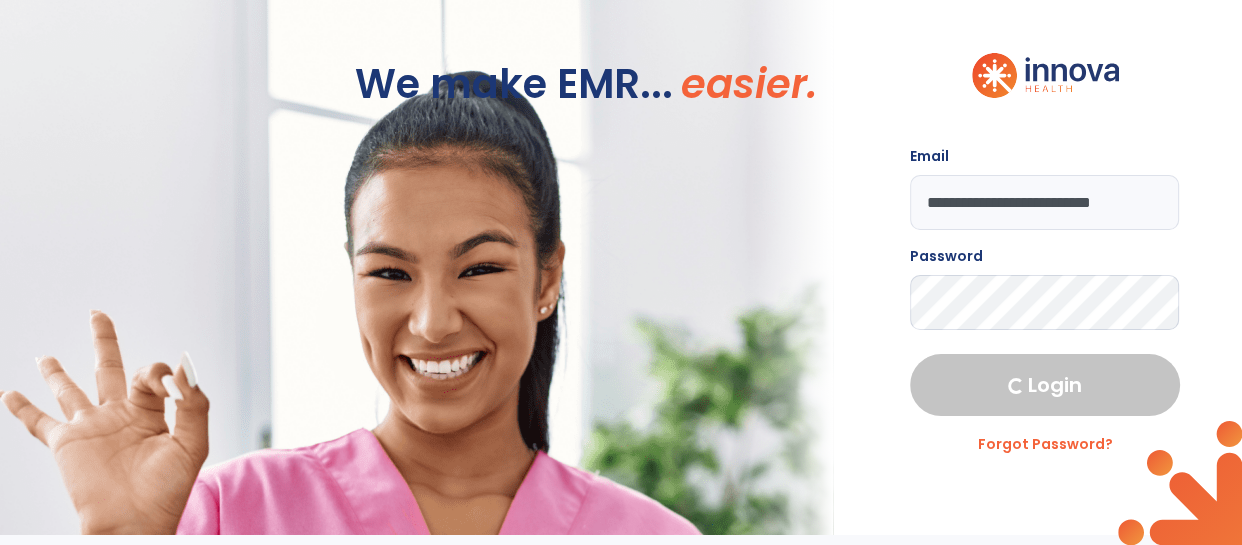 select on "****" 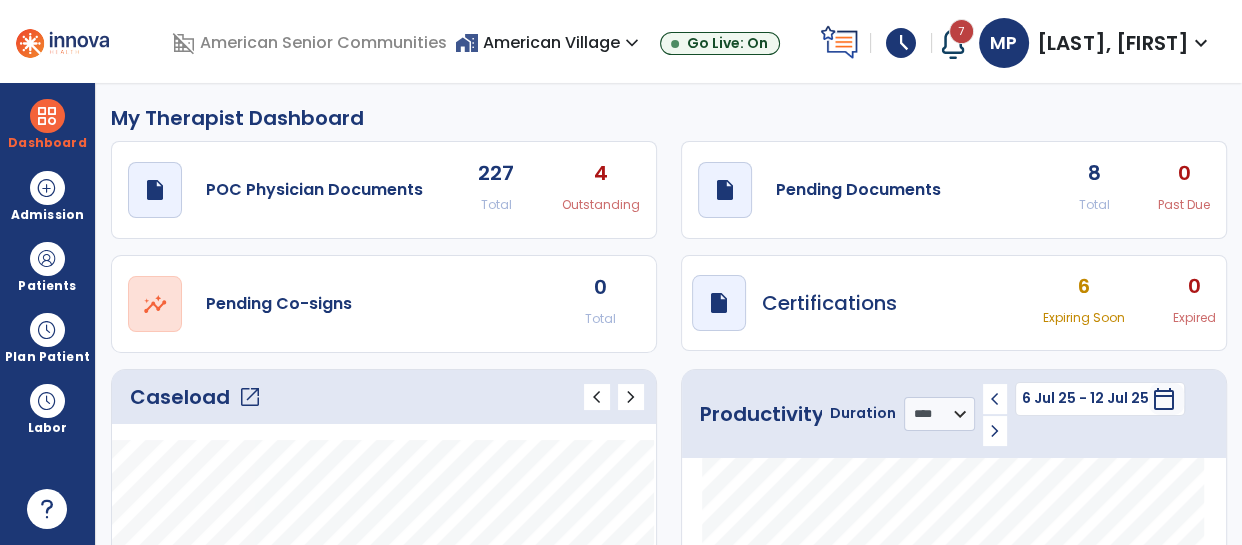 click on "Caseload   open_in_new" 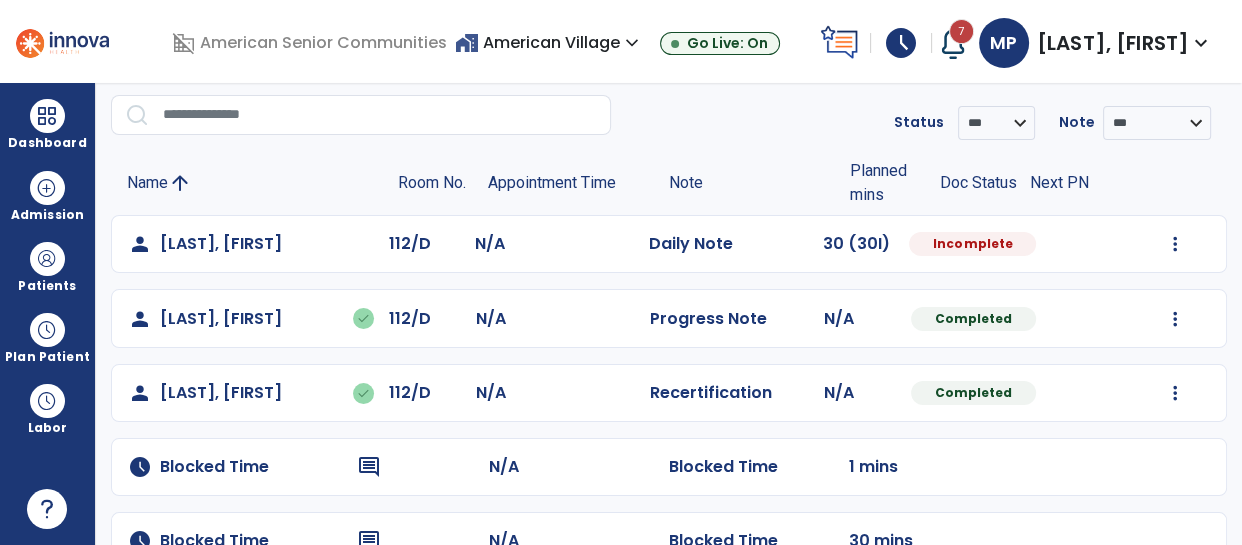 scroll, scrollTop: 65, scrollLeft: 0, axis: vertical 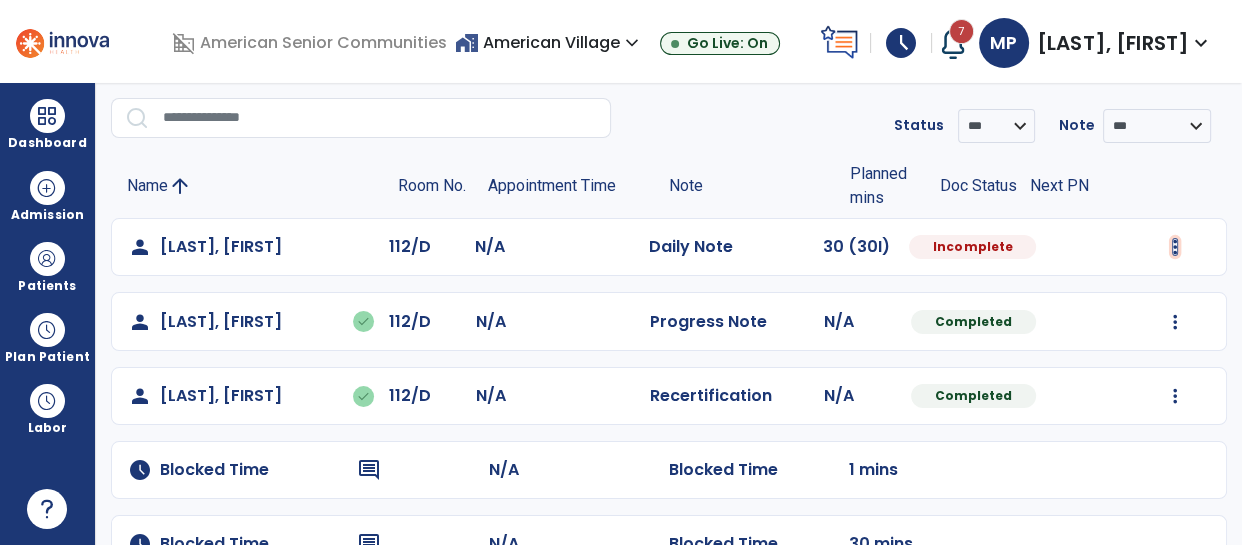 click at bounding box center [1175, 247] 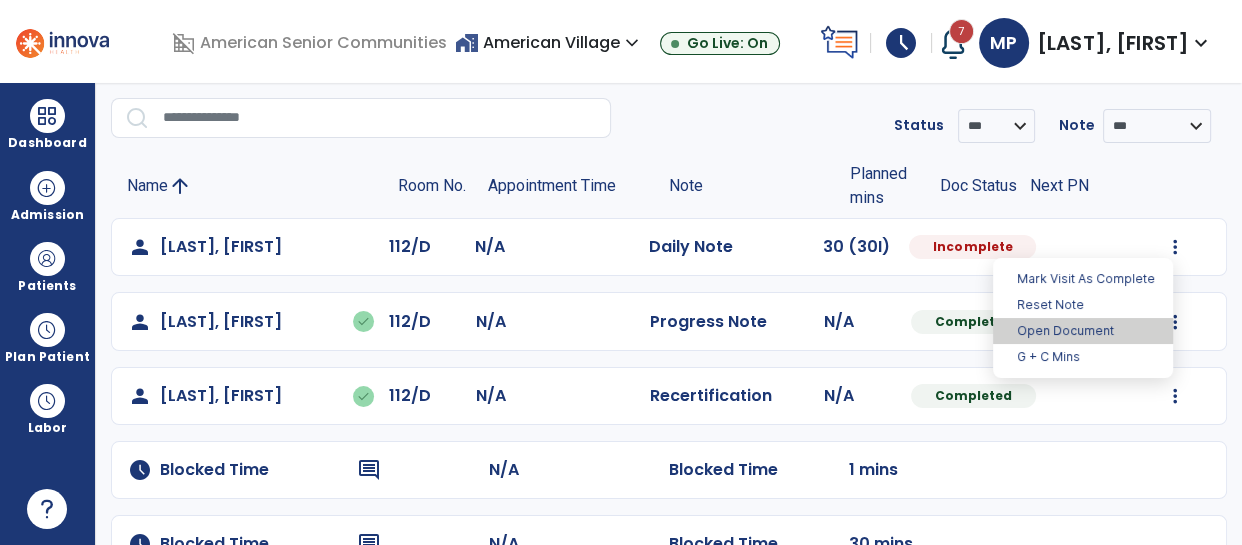 click on "Open Document" at bounding box center [1083, 331] 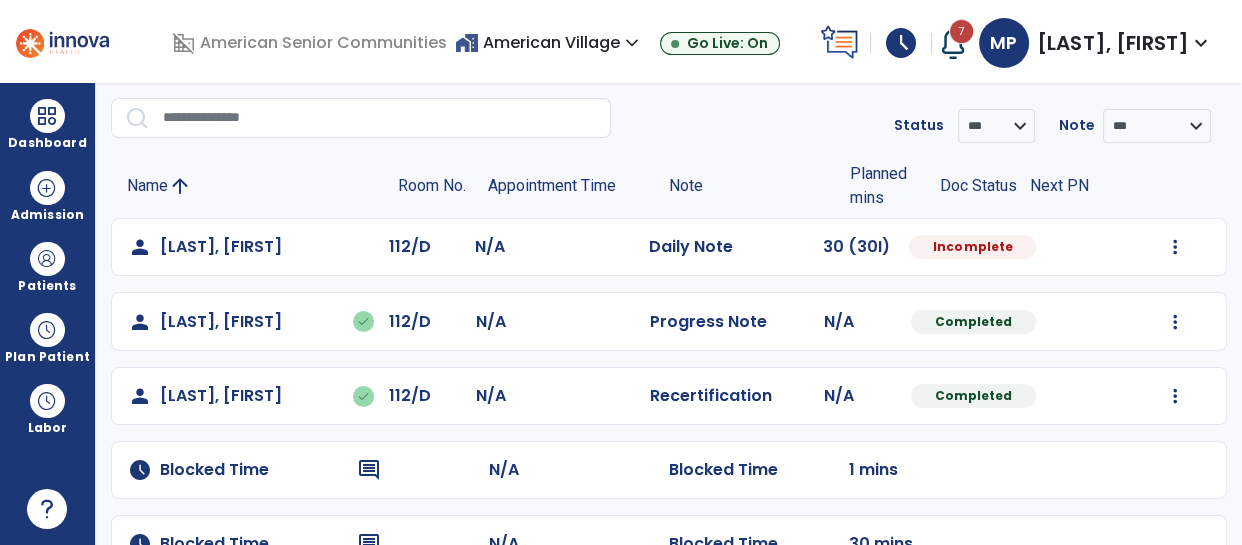 select on "*" 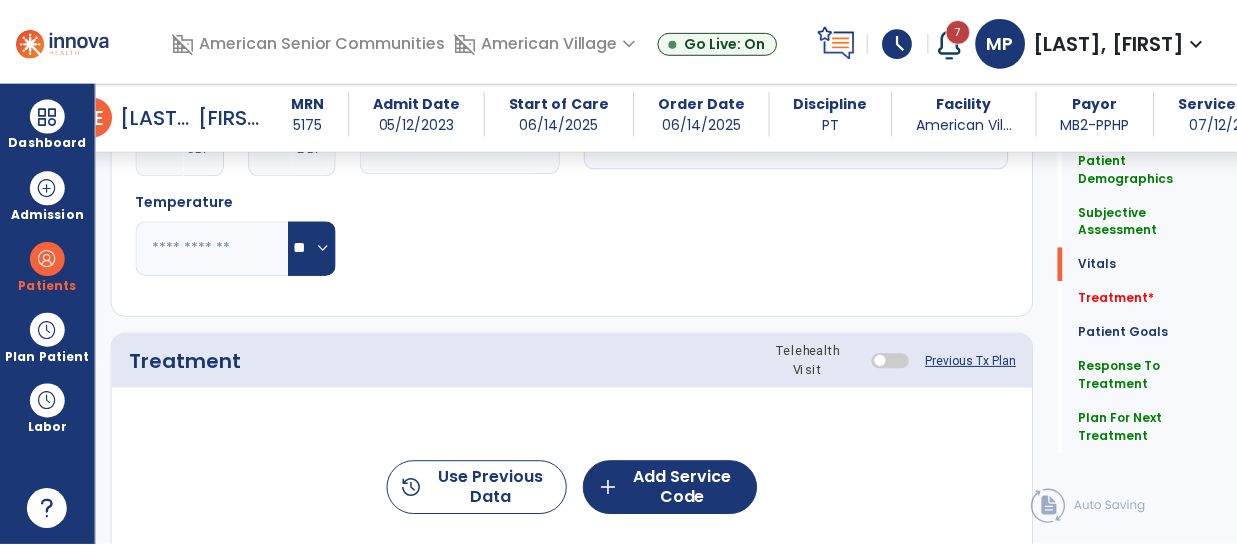 scroll, scrollTop: 1038, scrollLeft: 0, axis: vertical 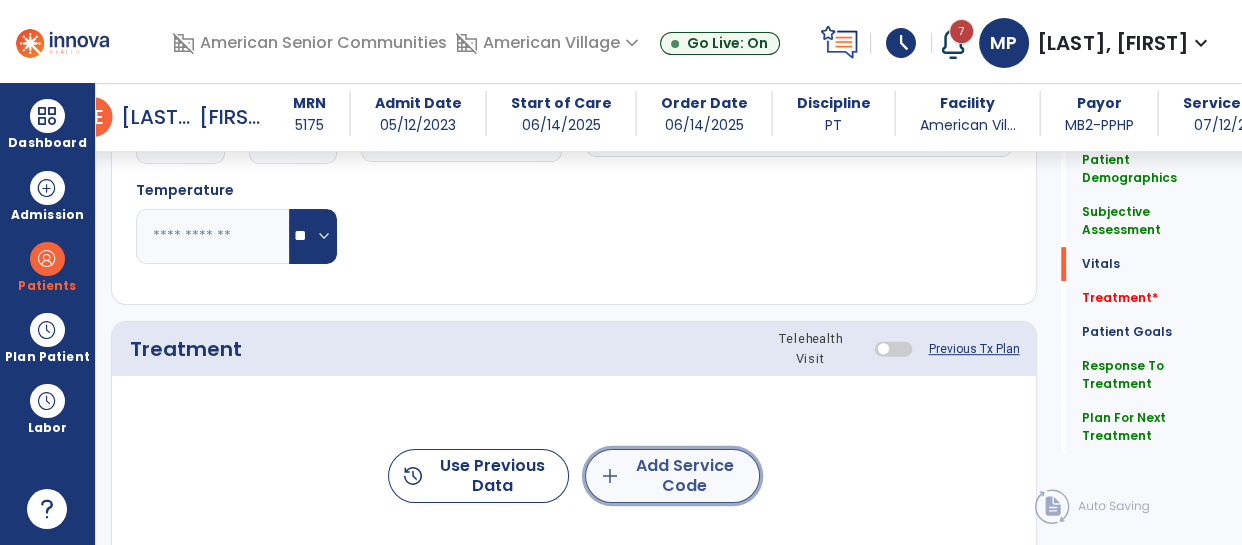 click on "add  Add Service Code" 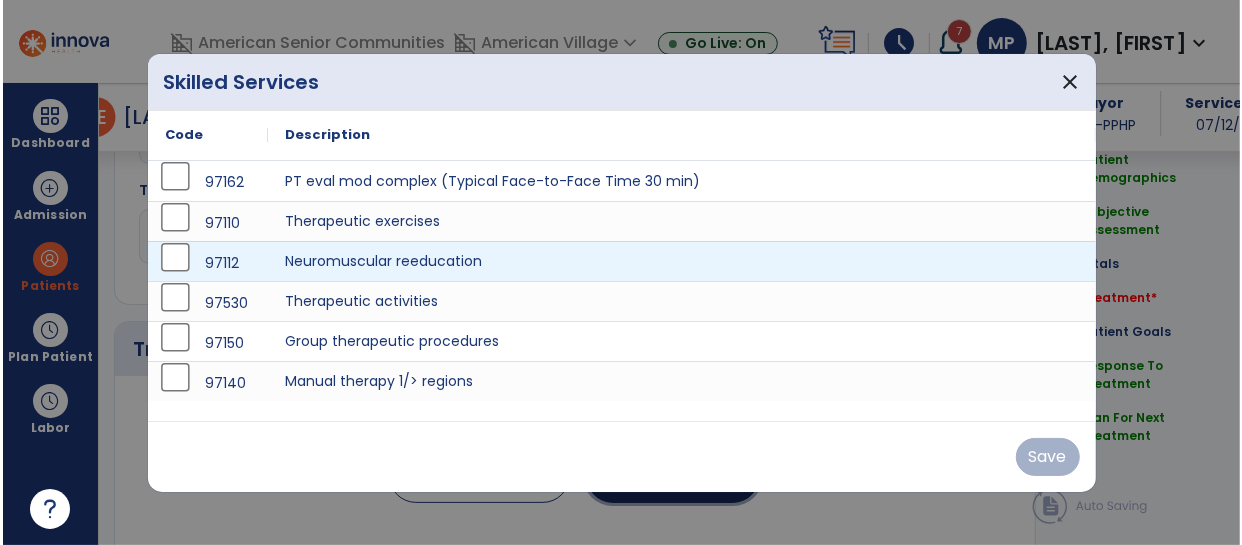 scroll, scrollTop: 1038, scrollLeft: 0, axis: vertical 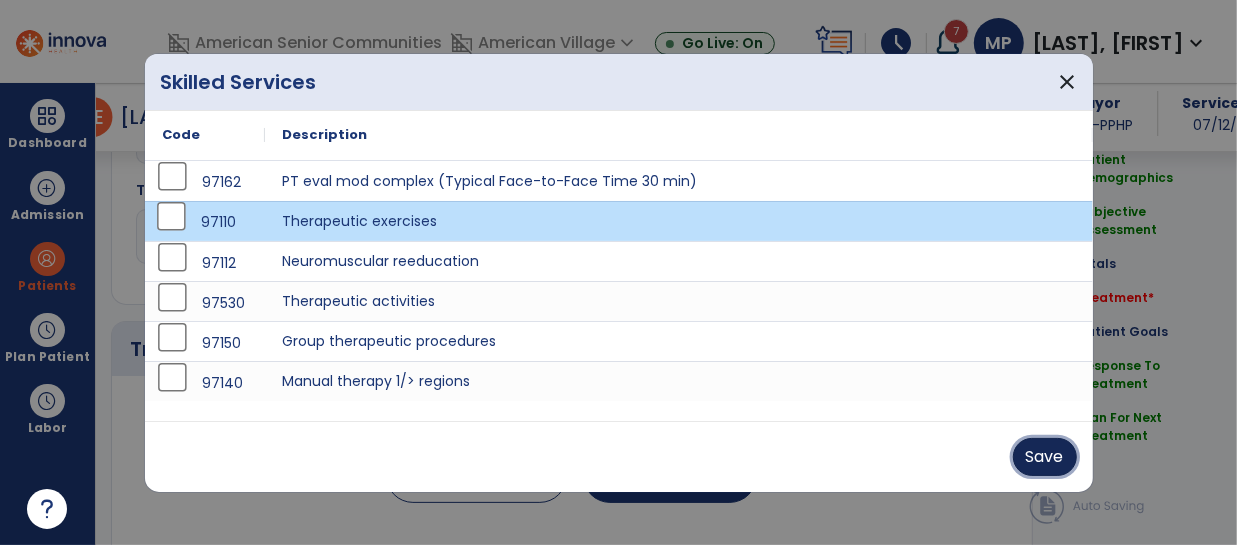 click on "Save" at bounding box center (1045, 457) 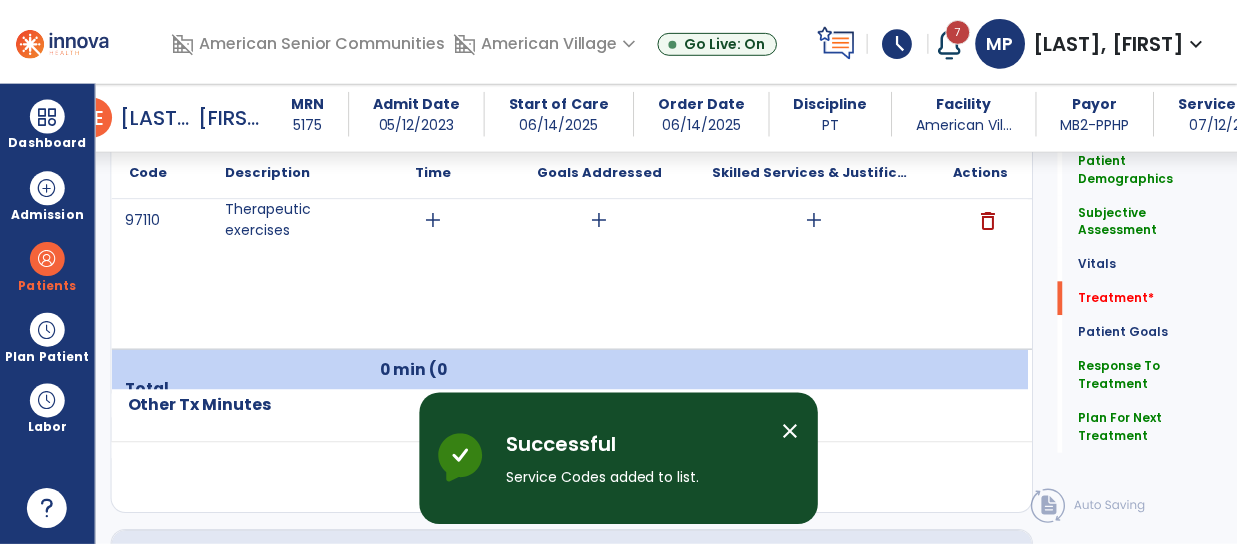 scroll, scrollTop: 1275, scrollLeft: 0, axis: vertical 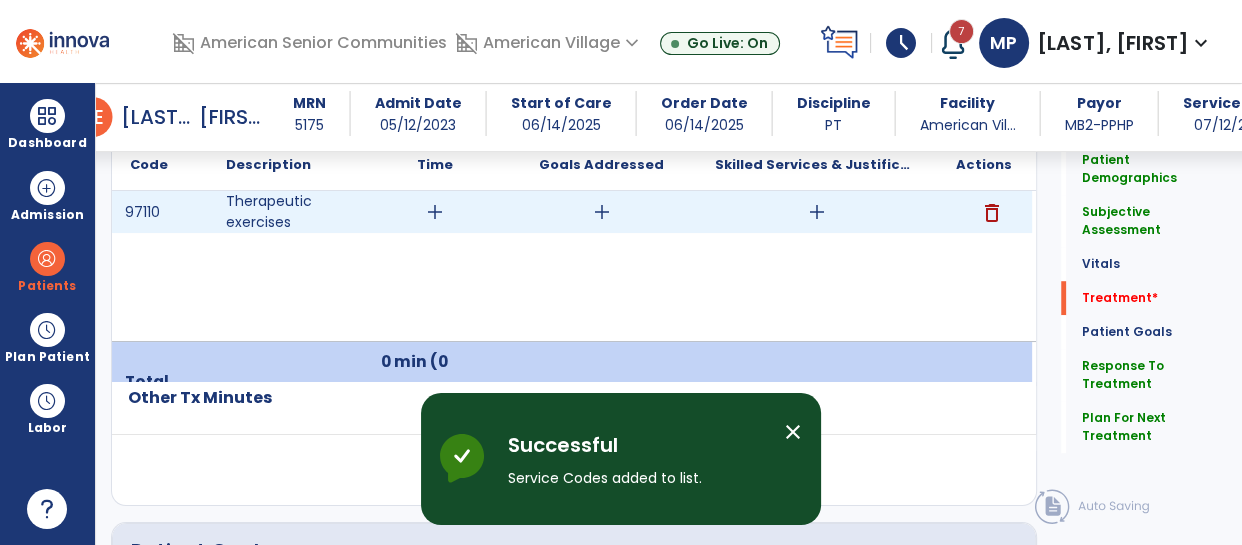 click on "add" at bounding box center [435, 212] 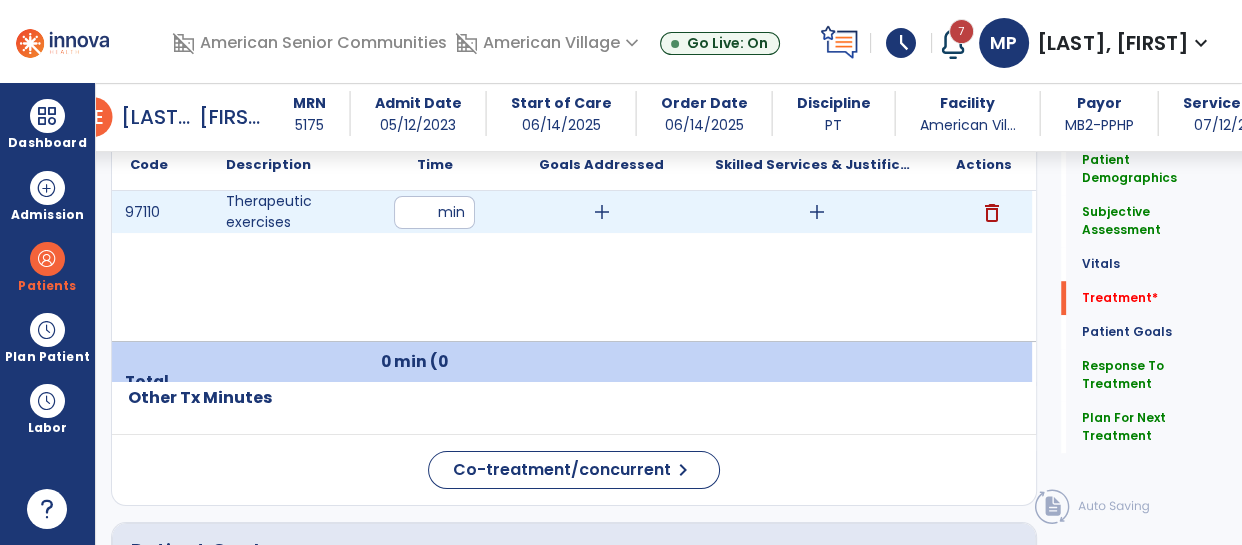 type on "**" 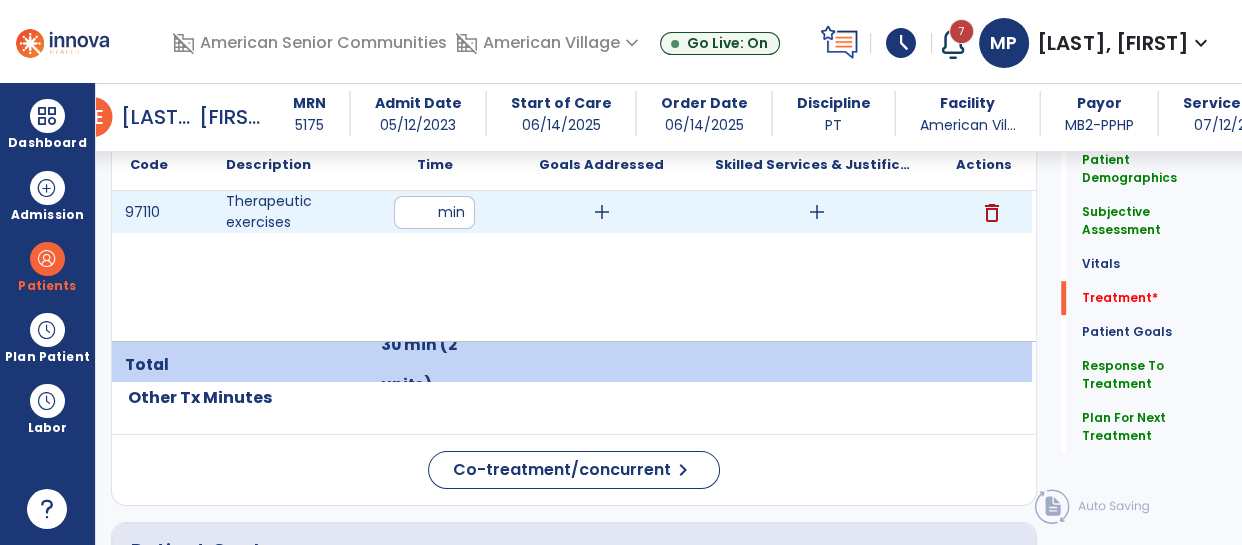 click on "add" at bounding box center [817, 212] 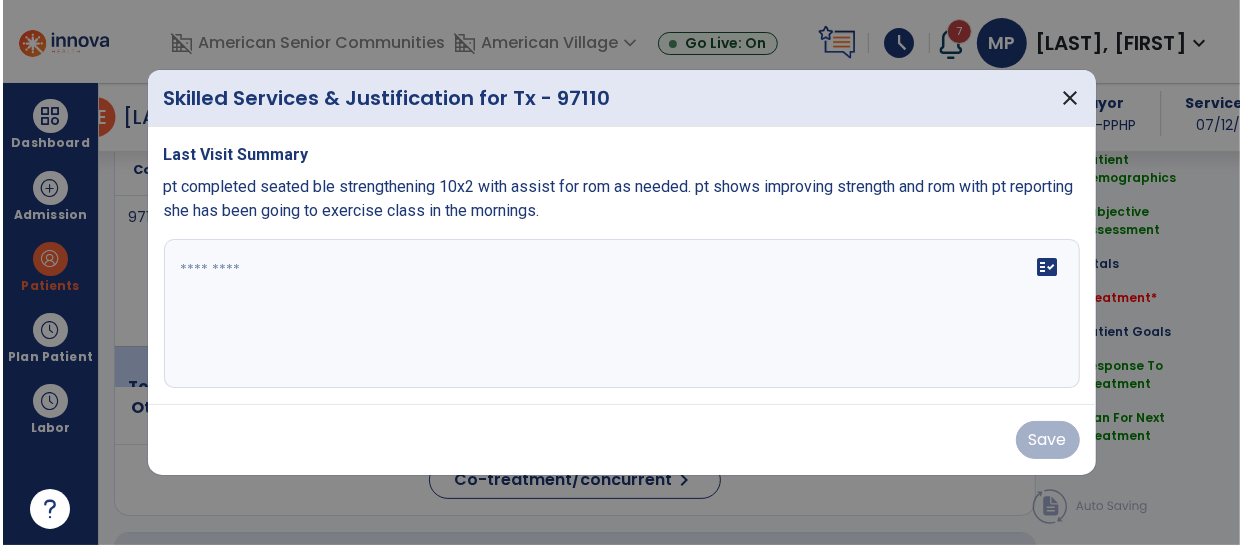 scroll, scrollTop: 1275, scrollLeft: 0, axis: vertical 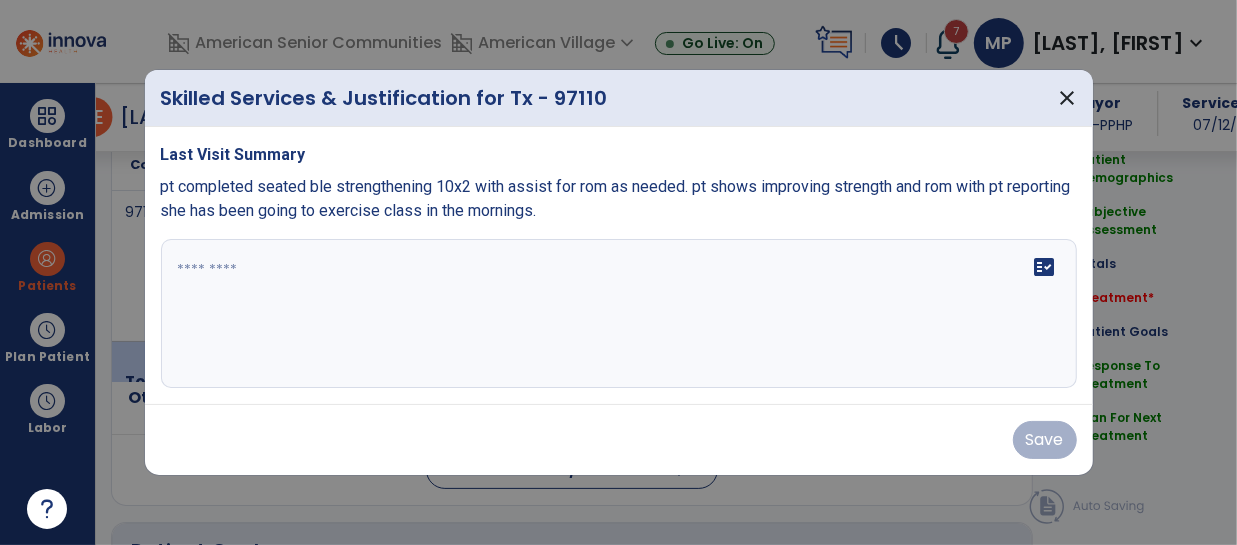 click on "fact_check" at bounding box center (619, 314) 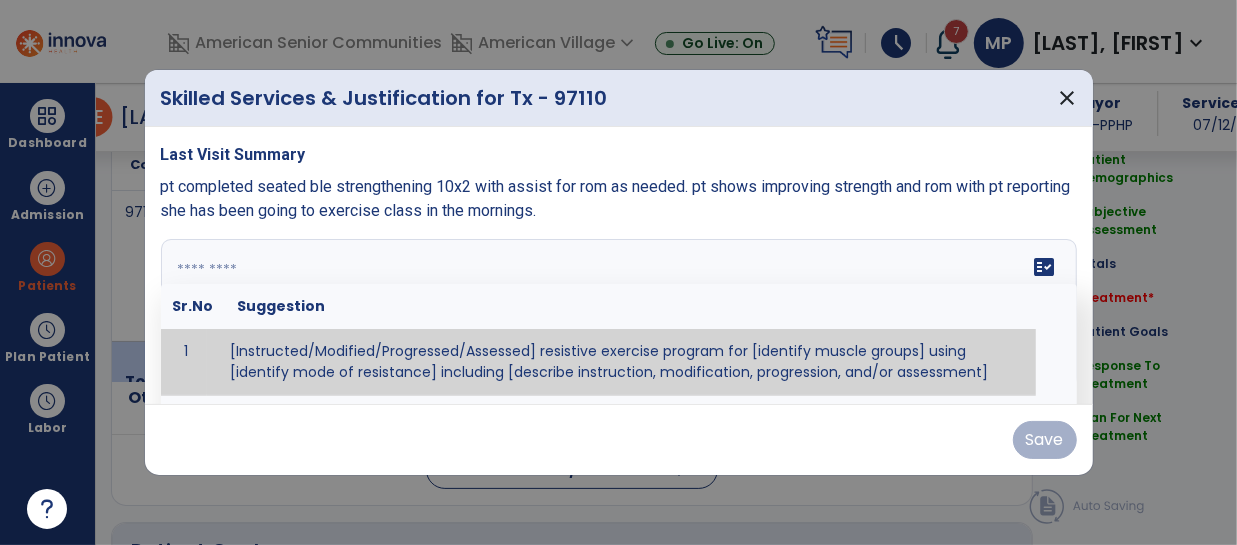 paste on "**********" 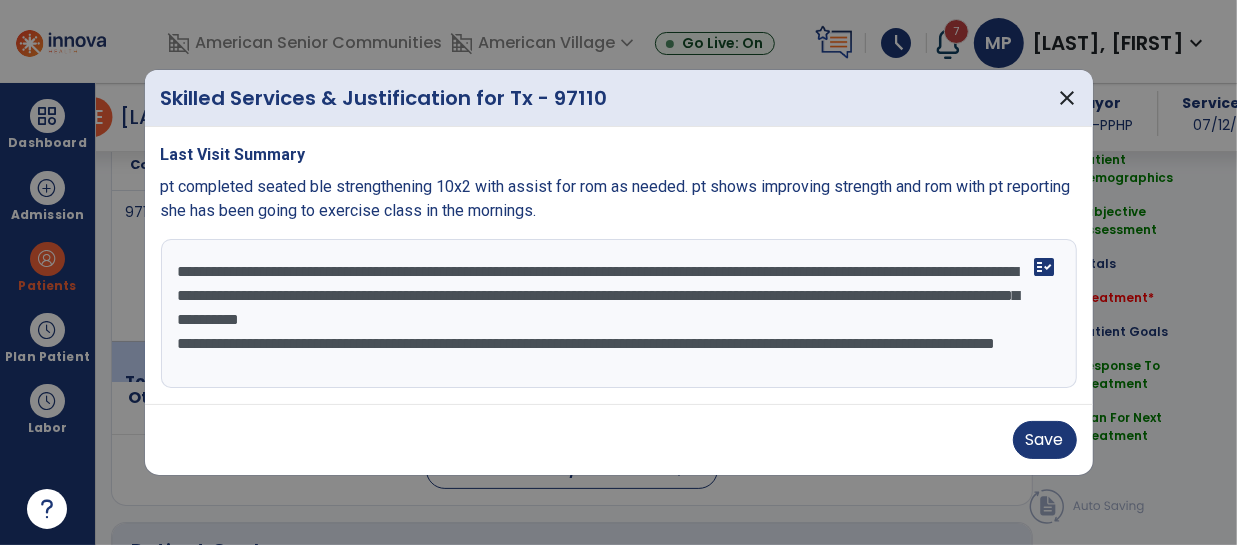 click on "**********" at bounding box center (619, 314) 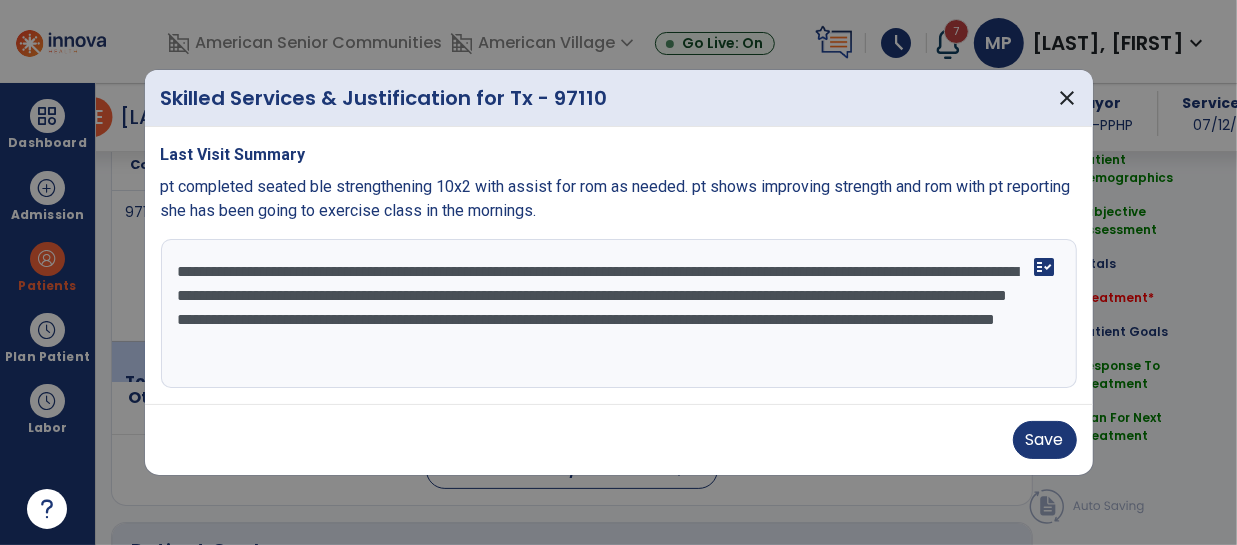 click on "**********" at bounding box center (619, 314) 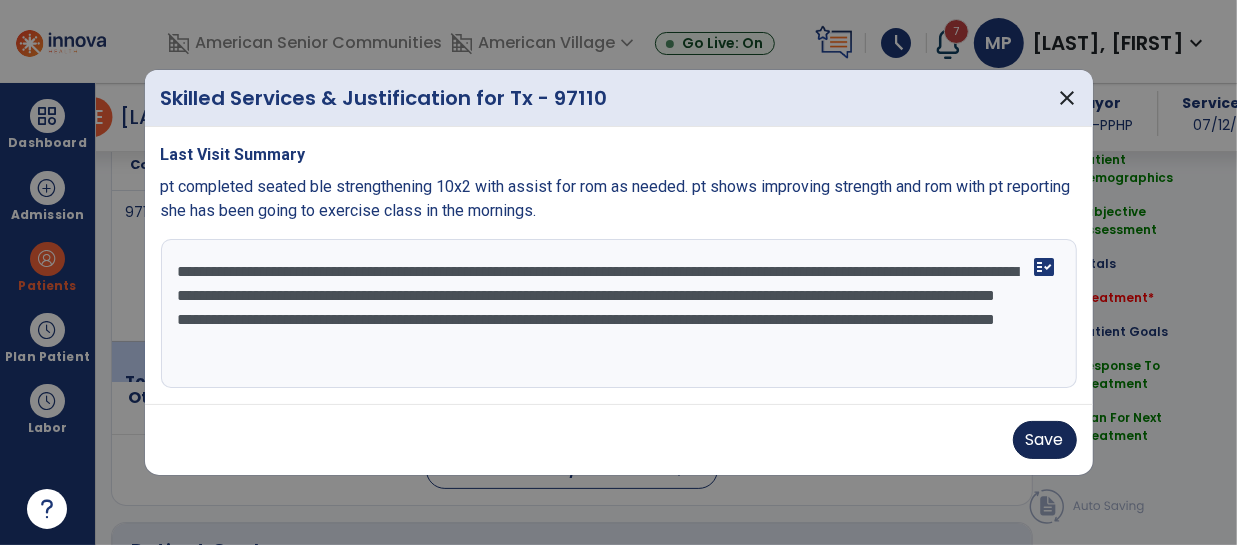 type on "**********" 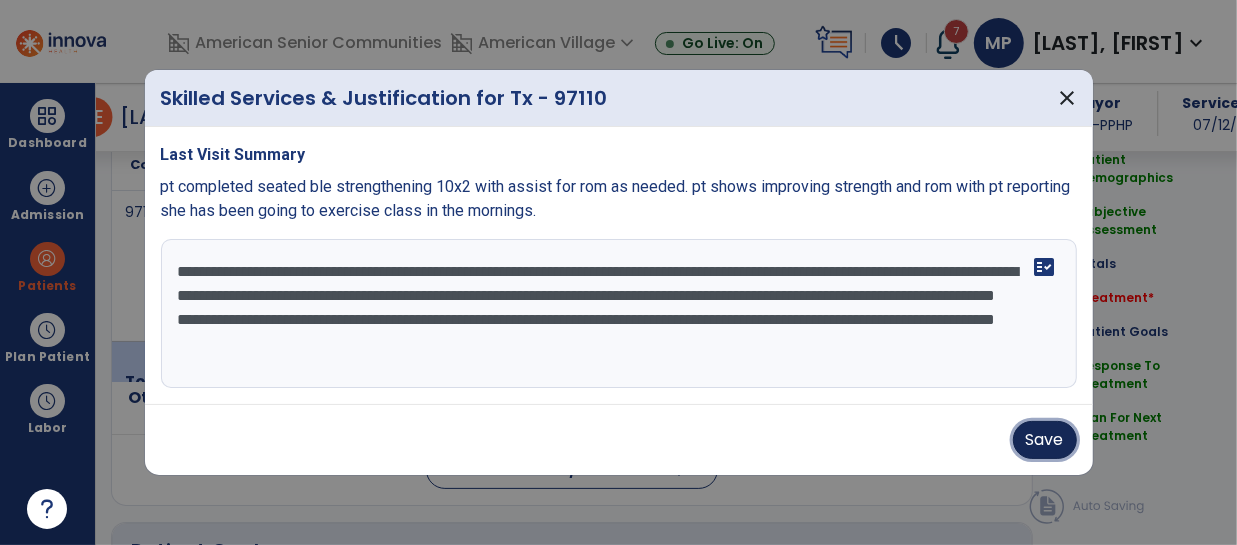 click on "Save" at bounding box center (1045, 440) 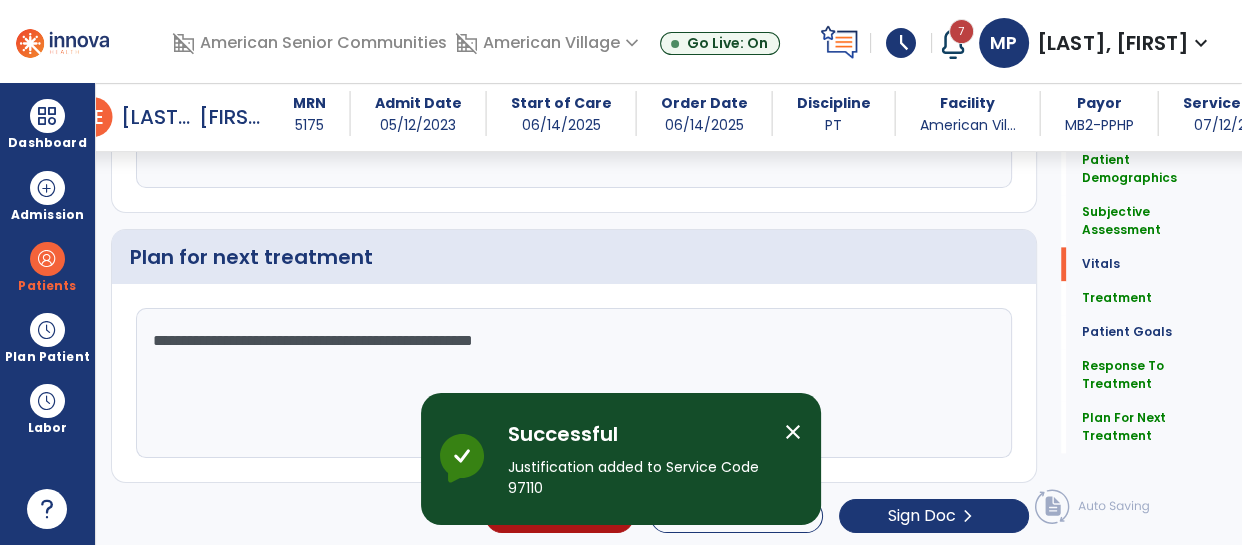 scroll, scrollTop: 0, scrollLeft: 0, axis: both 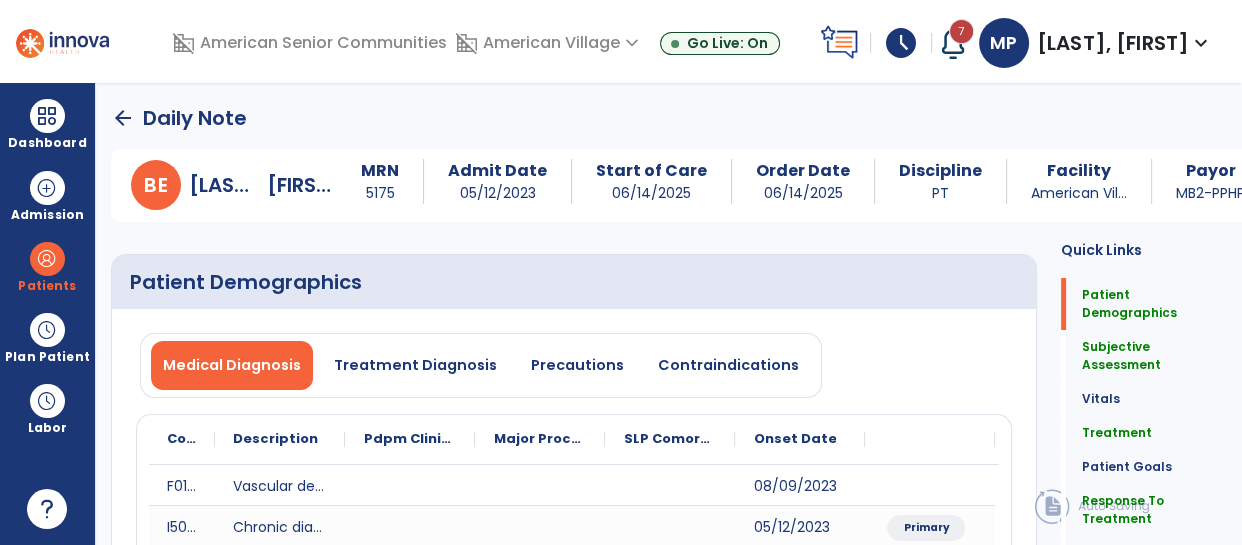 click on "arrow_back" 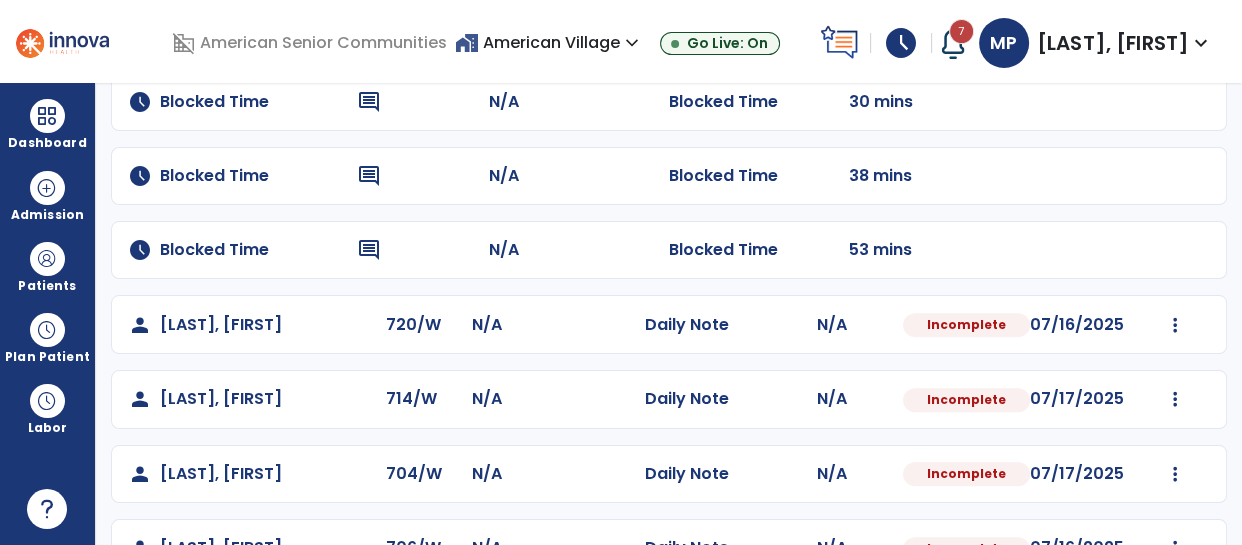 scroll, scrollTop: 657, scrollLeft: 0, axis: vertical 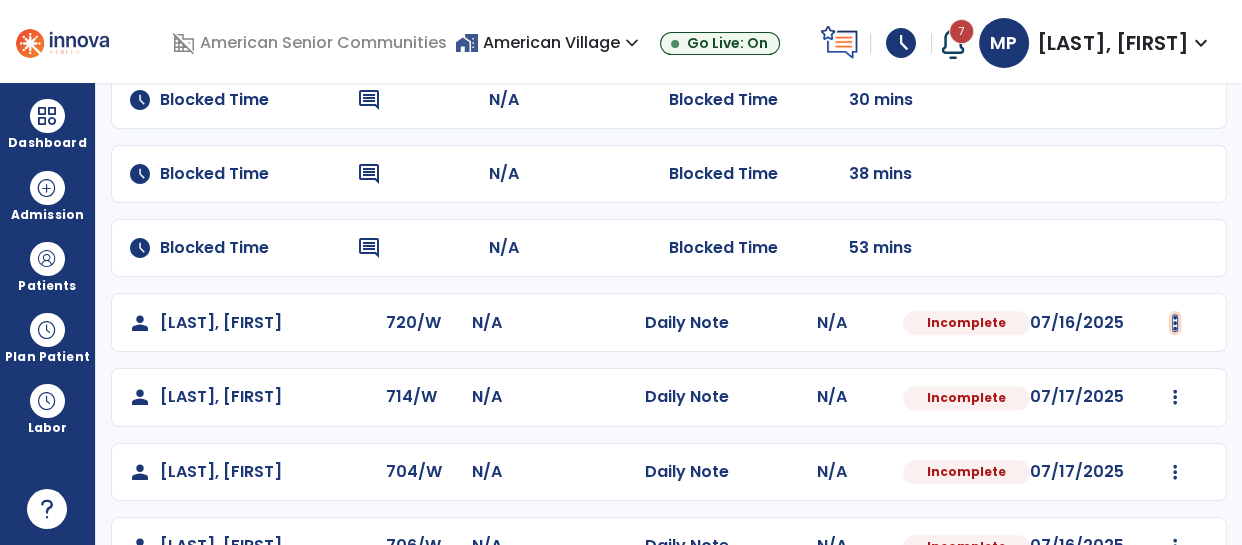 click at bounding box center [1175, -345] 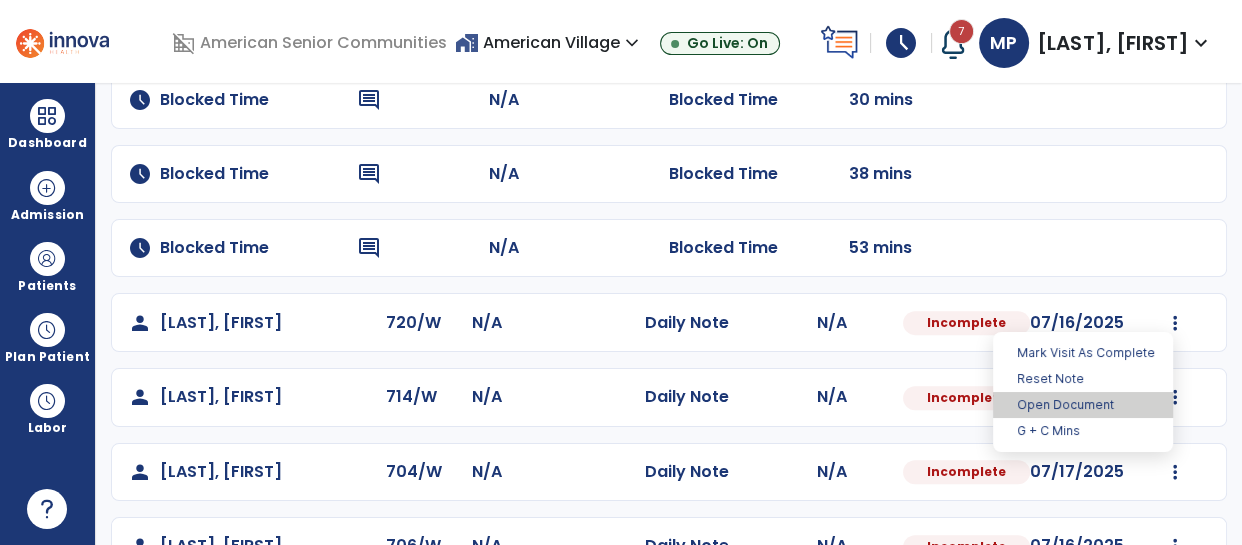 click on "Open Document" at bounding box center [1083, 405] 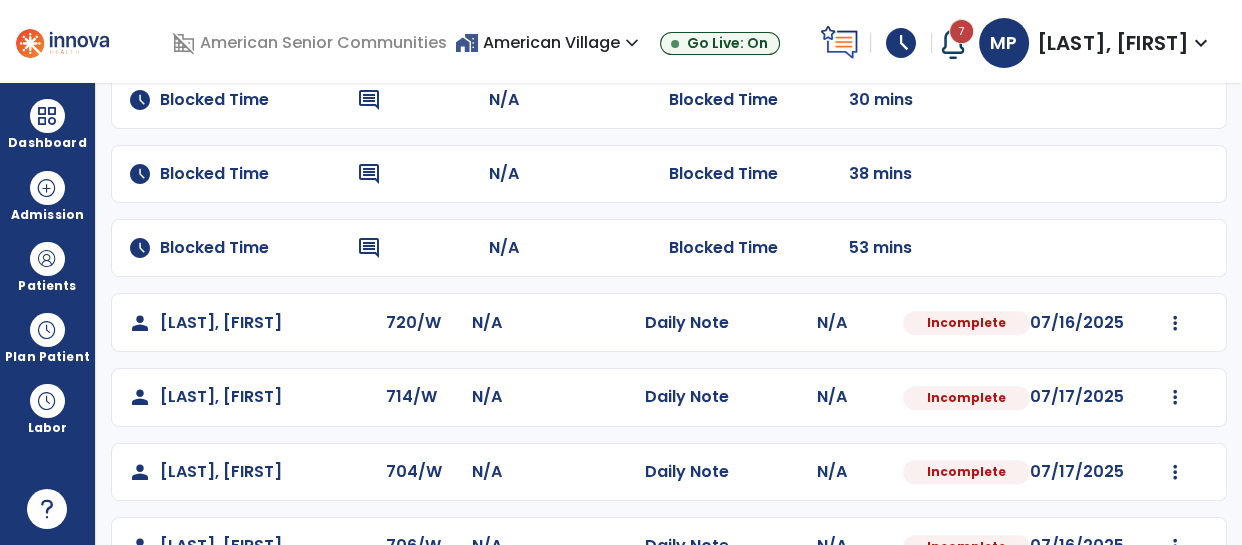 select on "*" 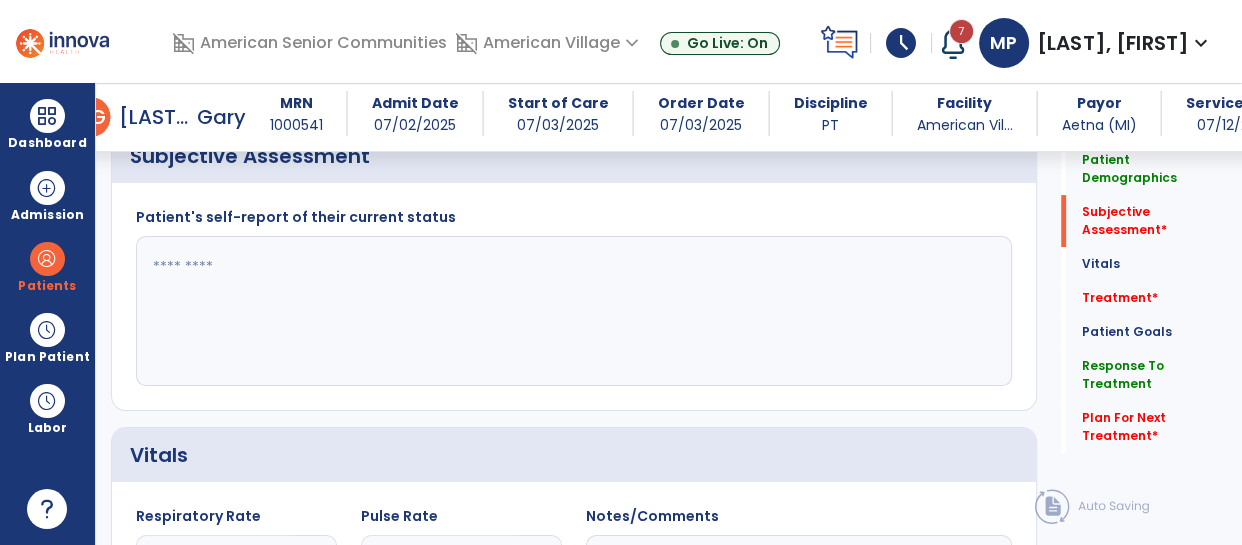 scroll, scrollTop: 524, scrollLeft: 0, axis: vertical 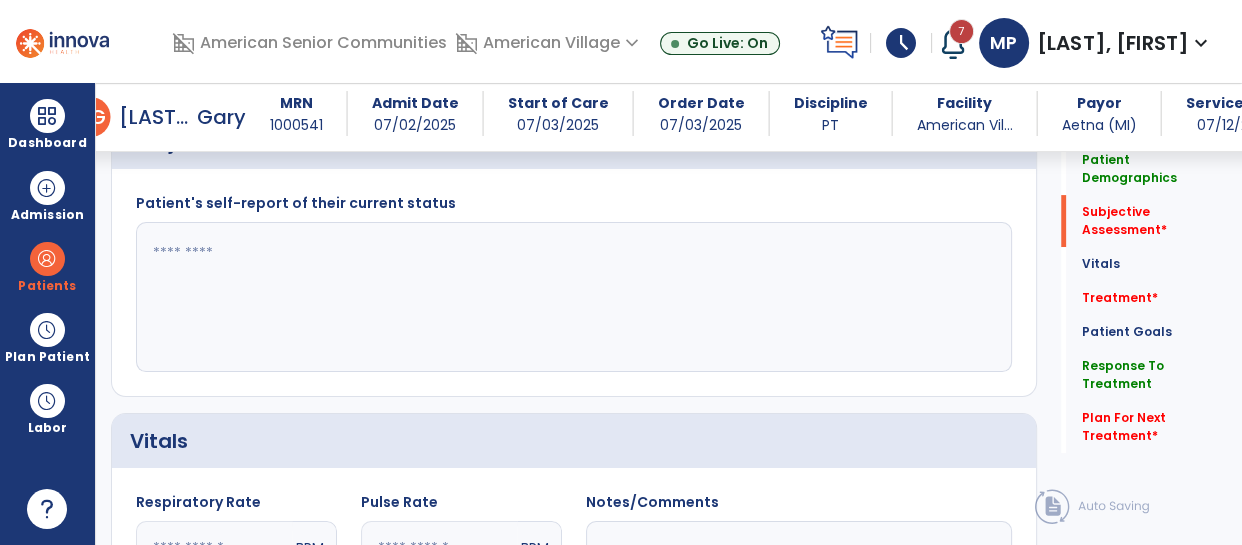 click 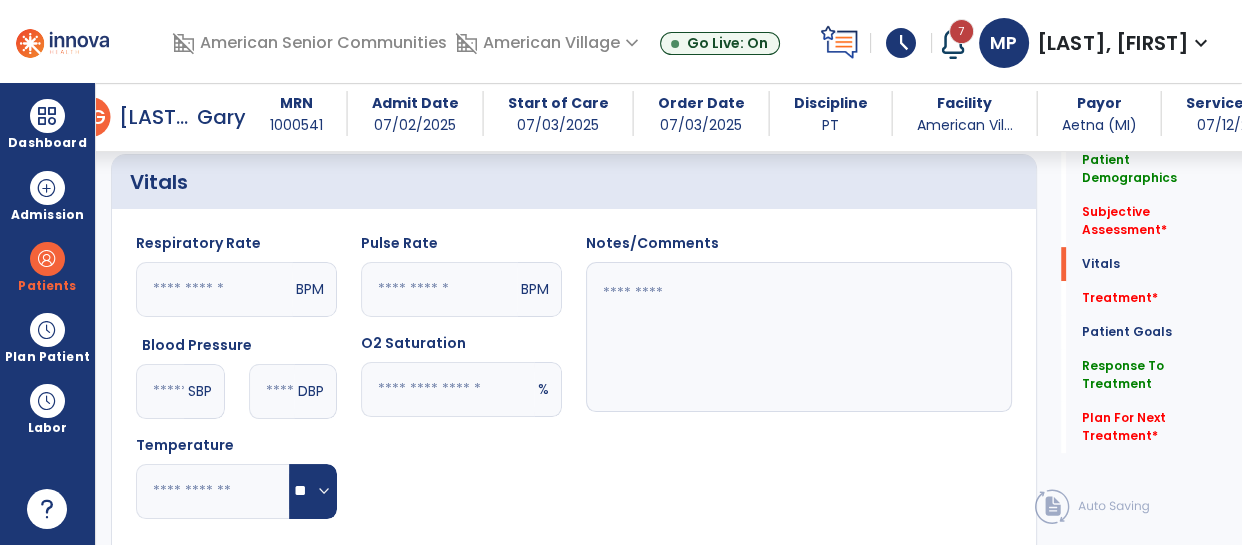 scroll, scrollTop: 792, scrollLeft: 0, axis: vertical 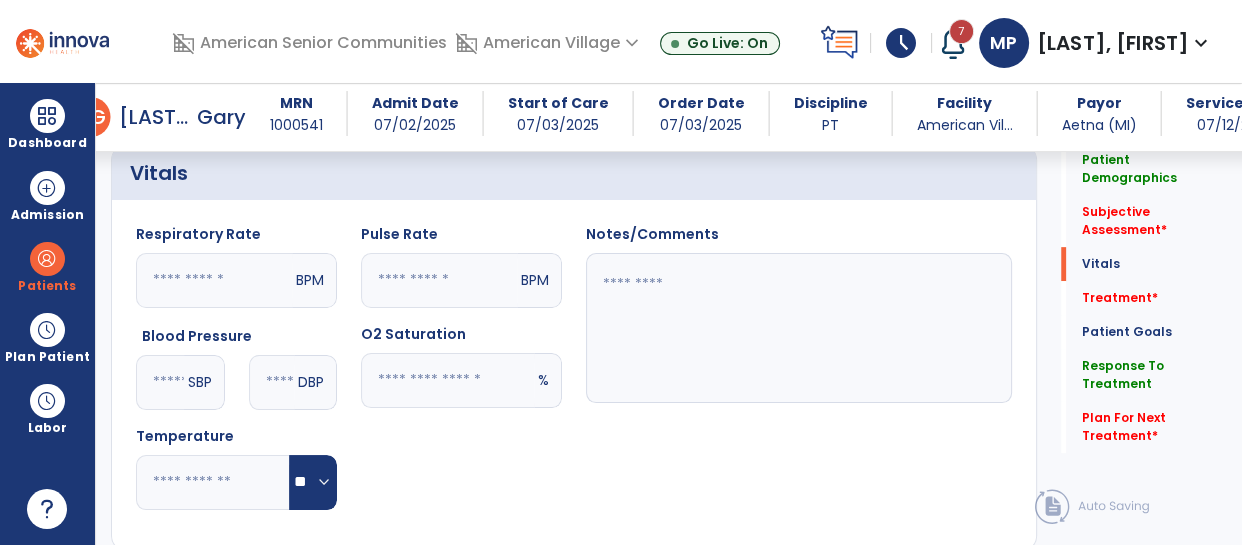 type on "**********" 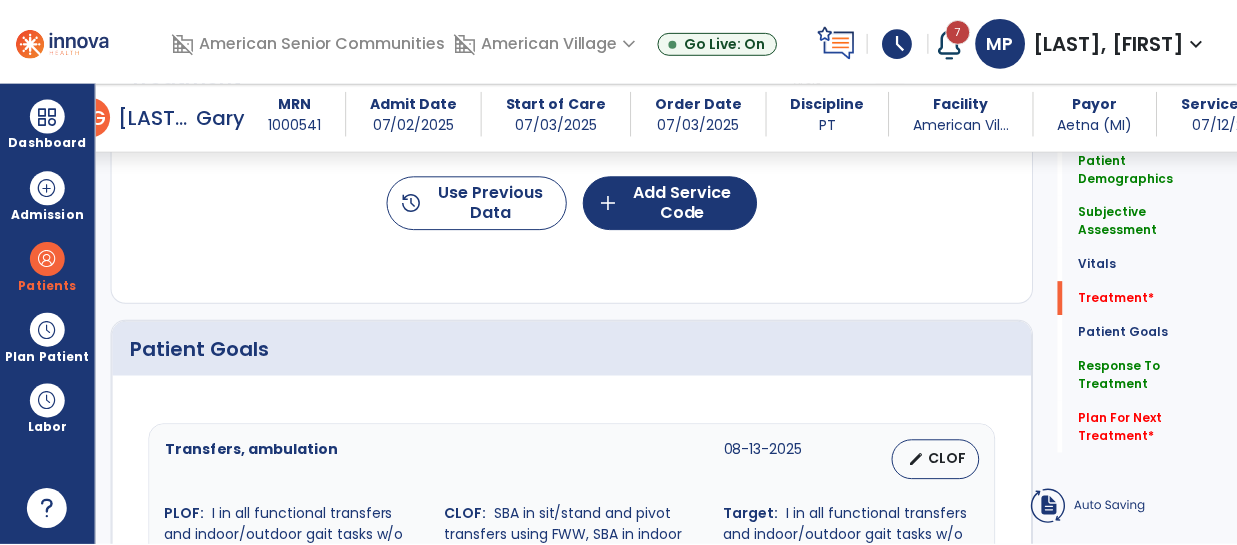 scroll, scrollTop: 1324, scrollLeft: 0, axis: vertical 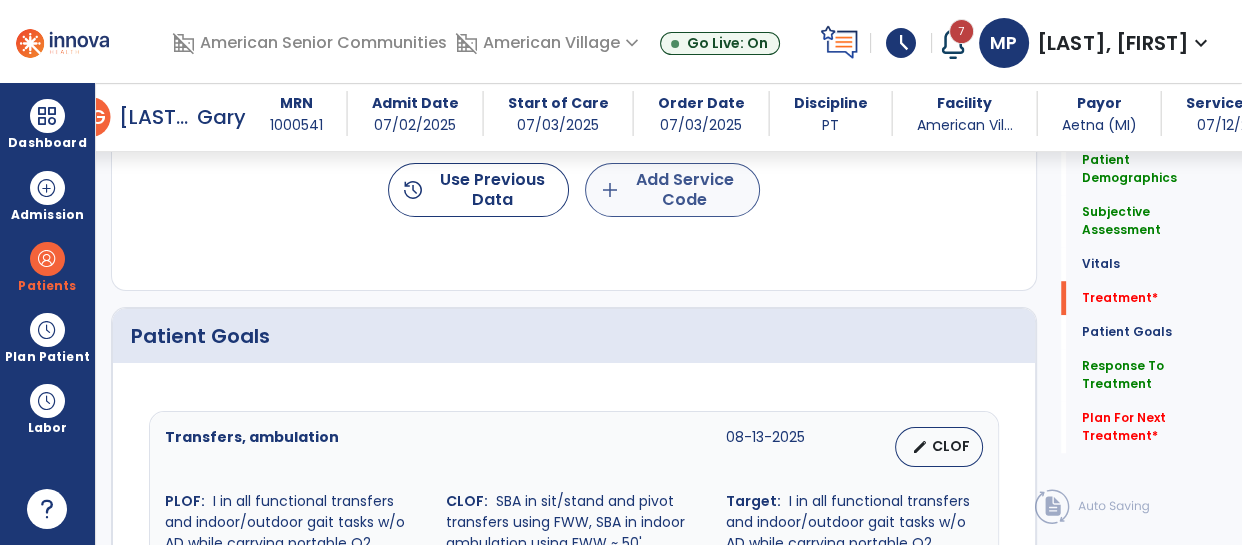 type on "**********" 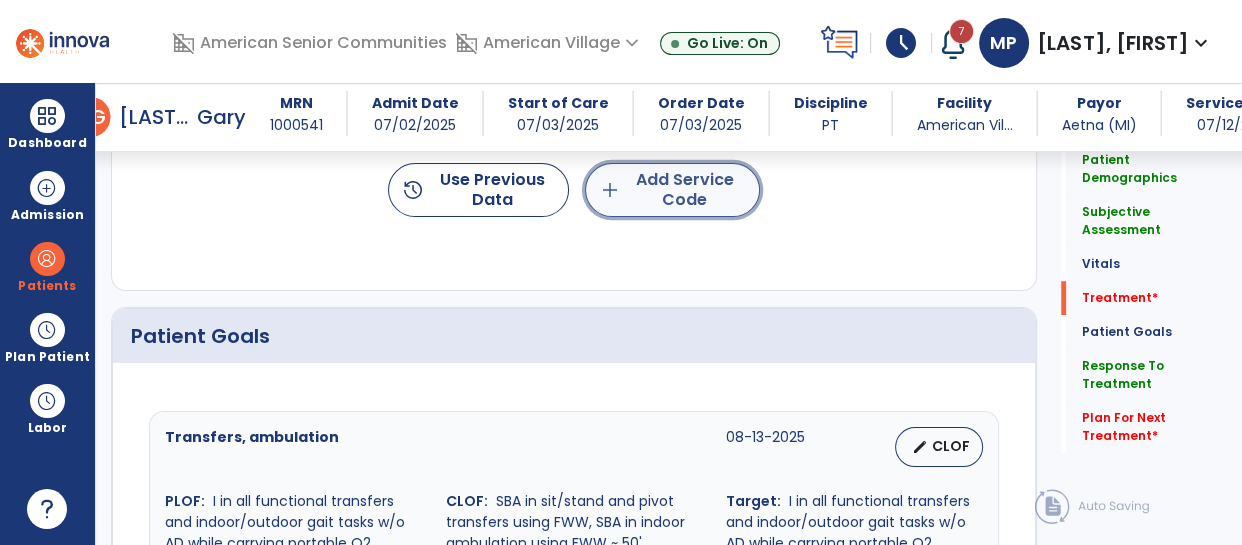 click on "add" 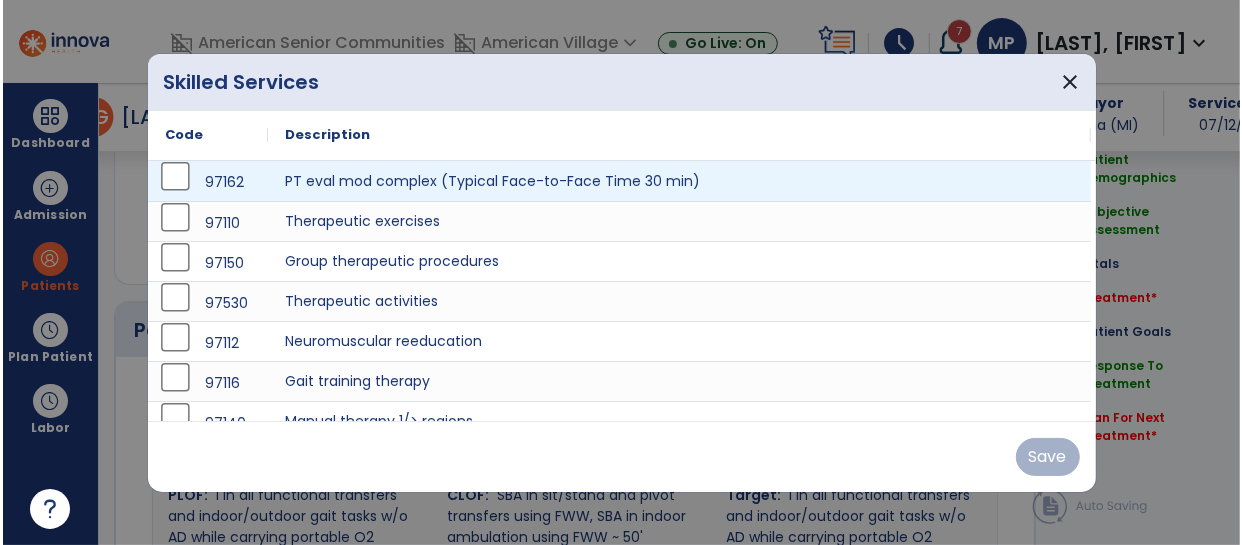scroll, scrollTop: 1324, scrollLeft: 0, axis: vertical 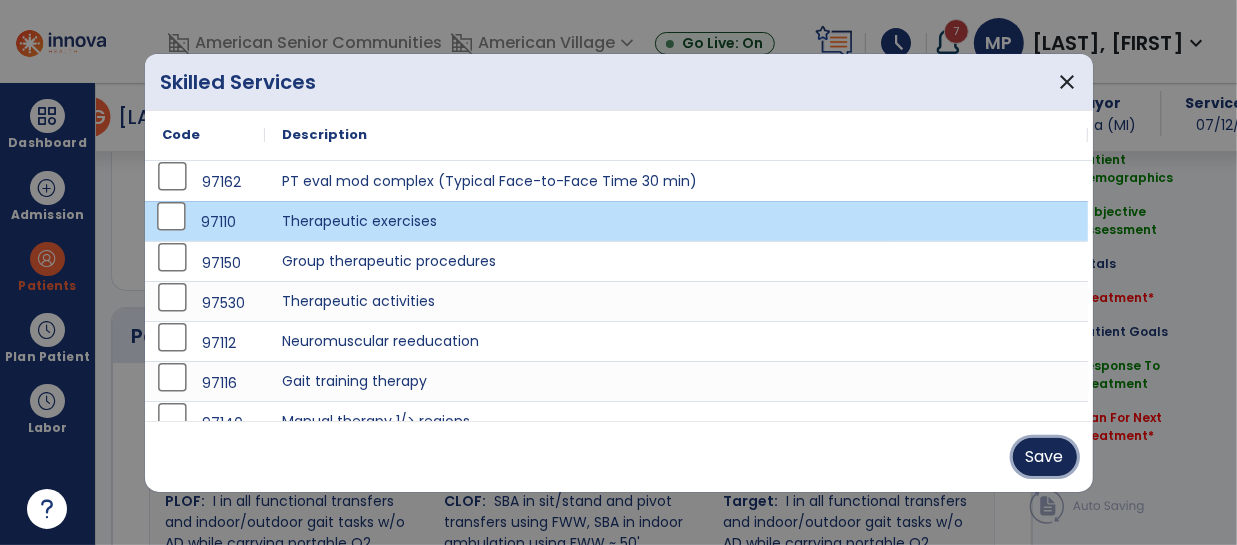 click on "Save" at bounding box center [1045, 457] 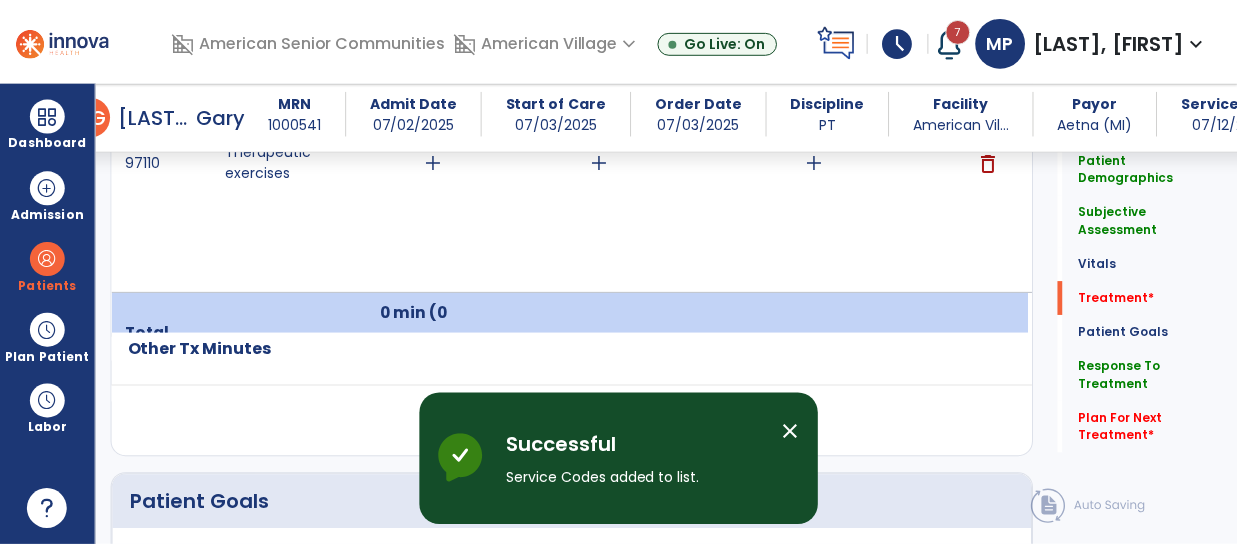 scroll, scrollTop: 1149, scrollLeft: 0, axis: vertical 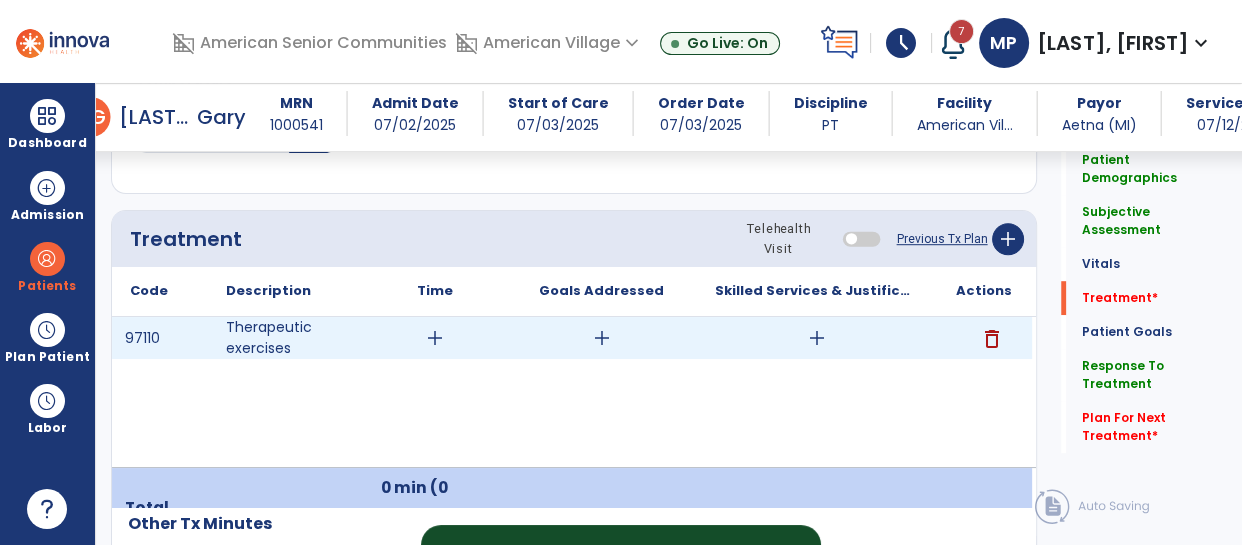 click on "add" at bounding box center [435, 338] 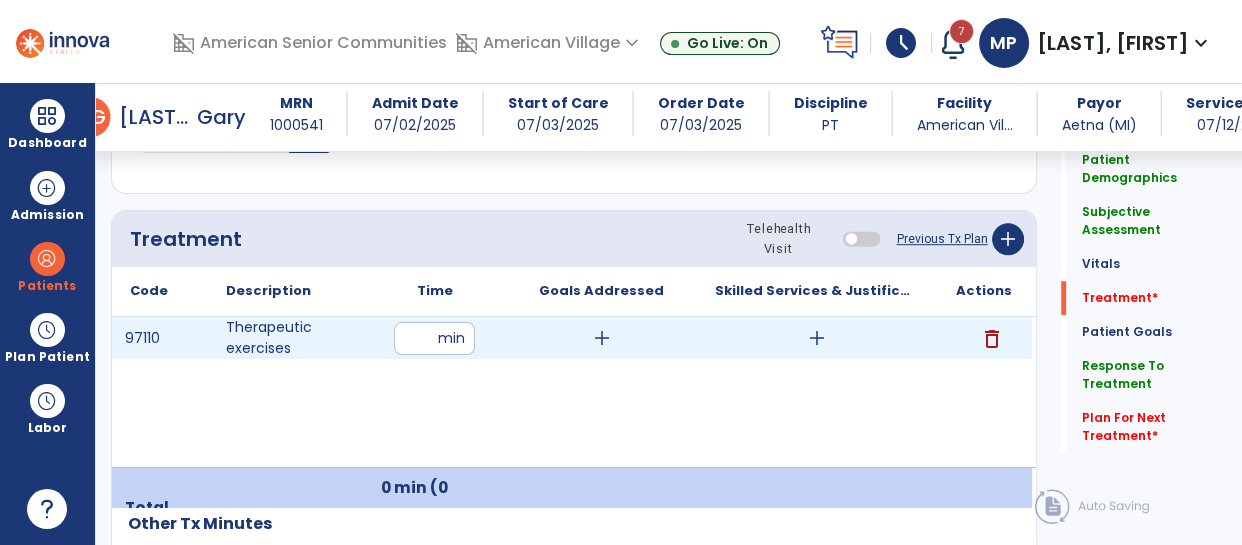 type on "**" 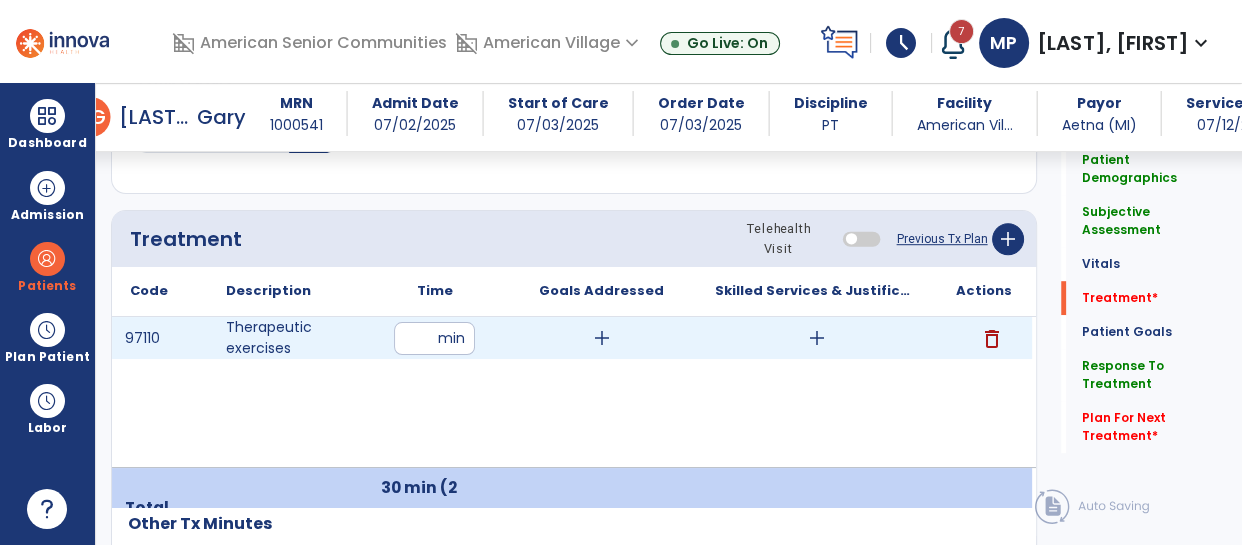 click on "add" at bounding box center [817, 338] 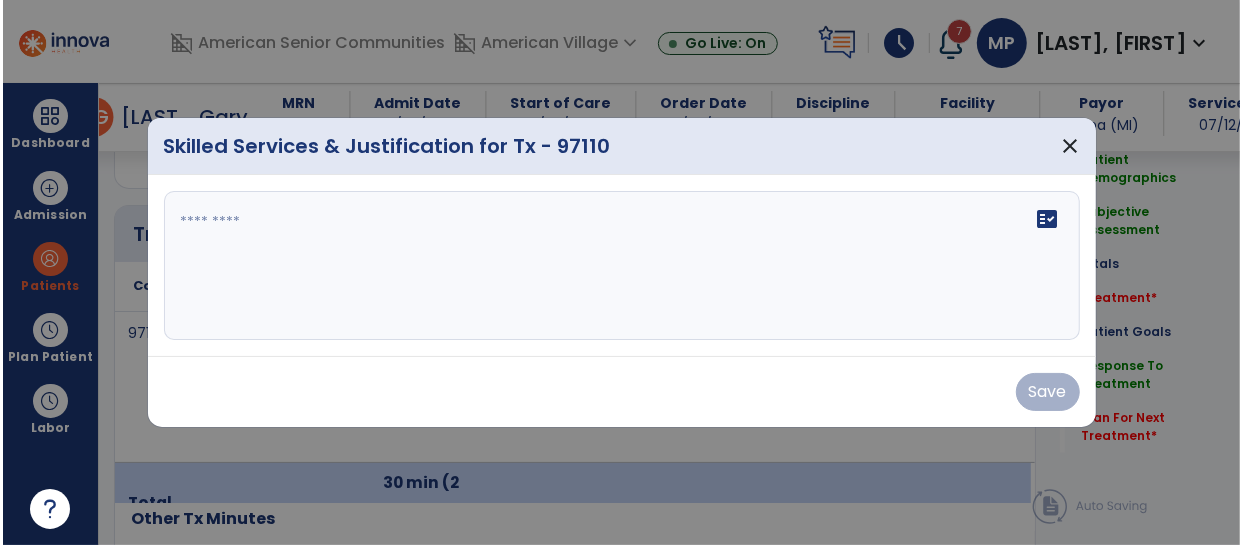 scroll, scrollTop: 1149, scrollLeft: 0, axis: vertical 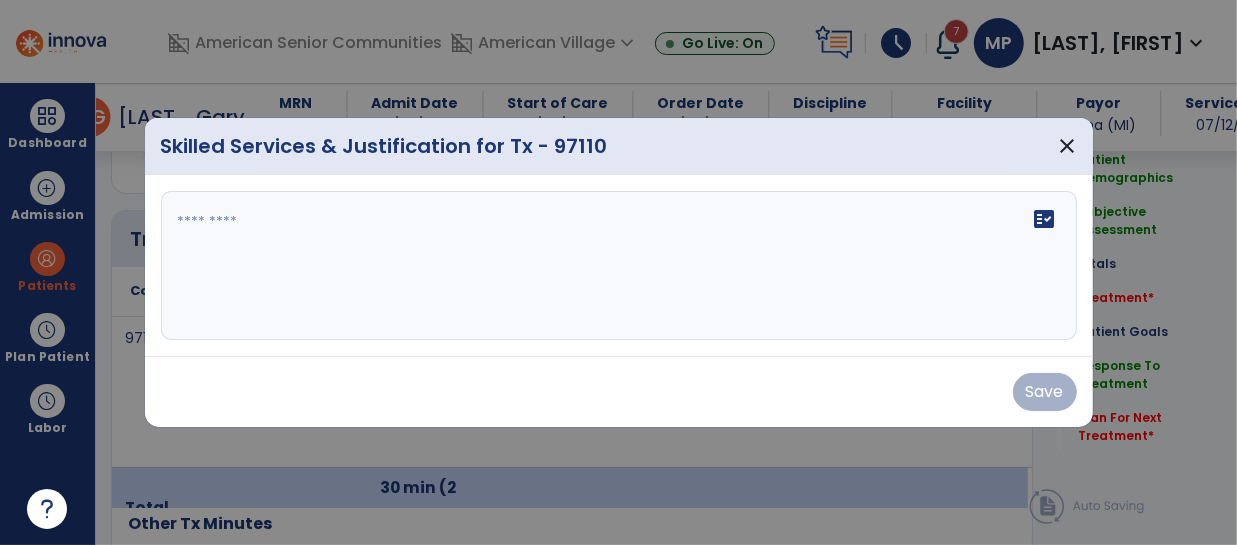 click on "fact_check" at bounding box center (619, 266) 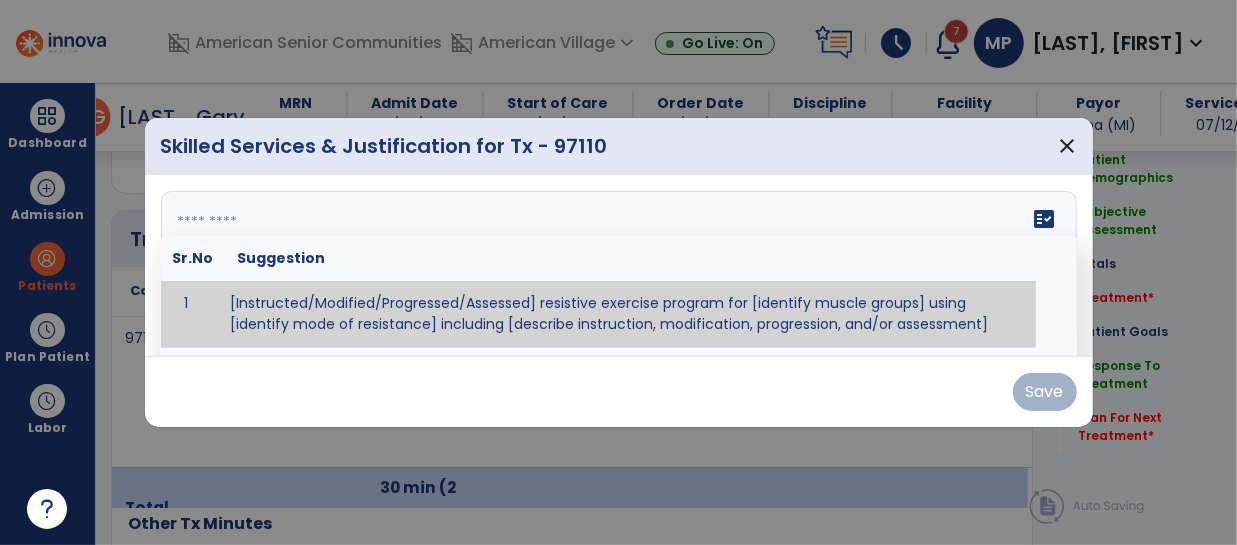 paste on "**********" 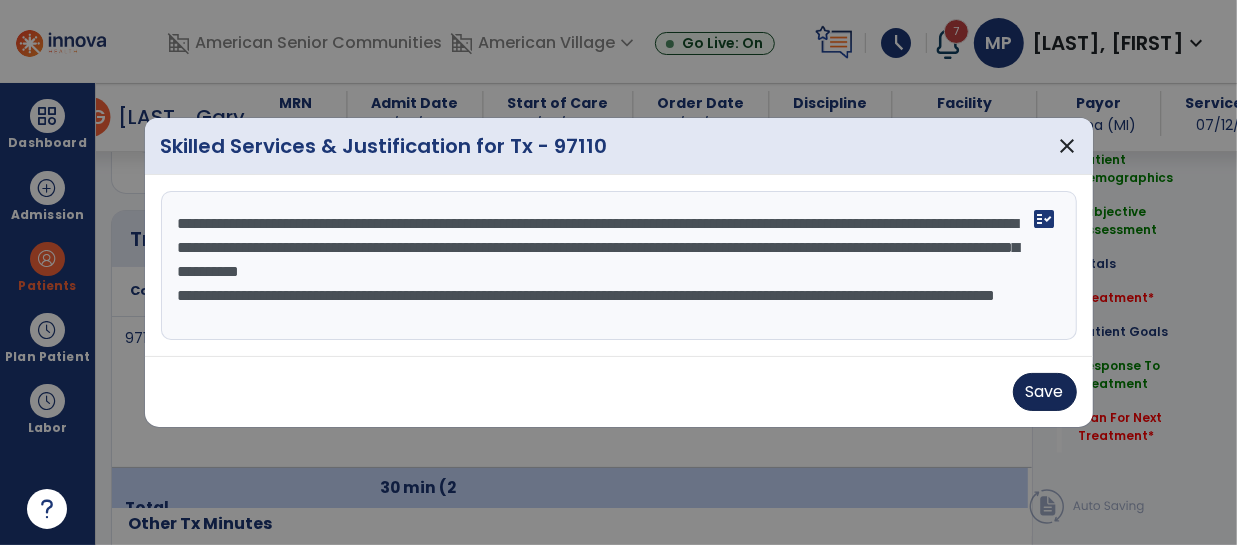 type on "**********" 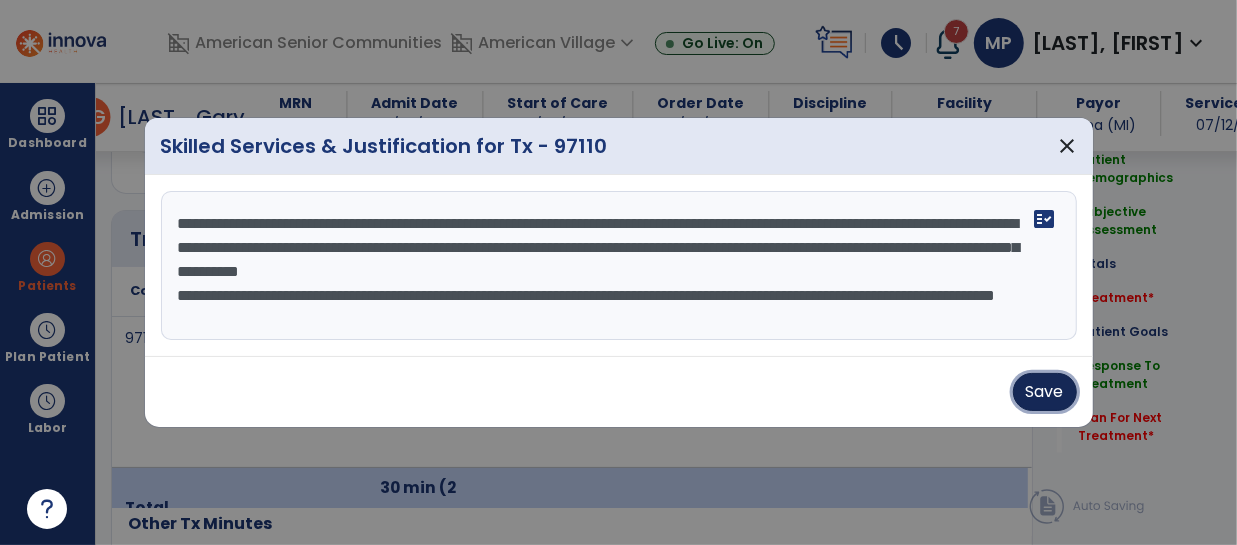 click on "Save" at bounding box center (1045, 392) 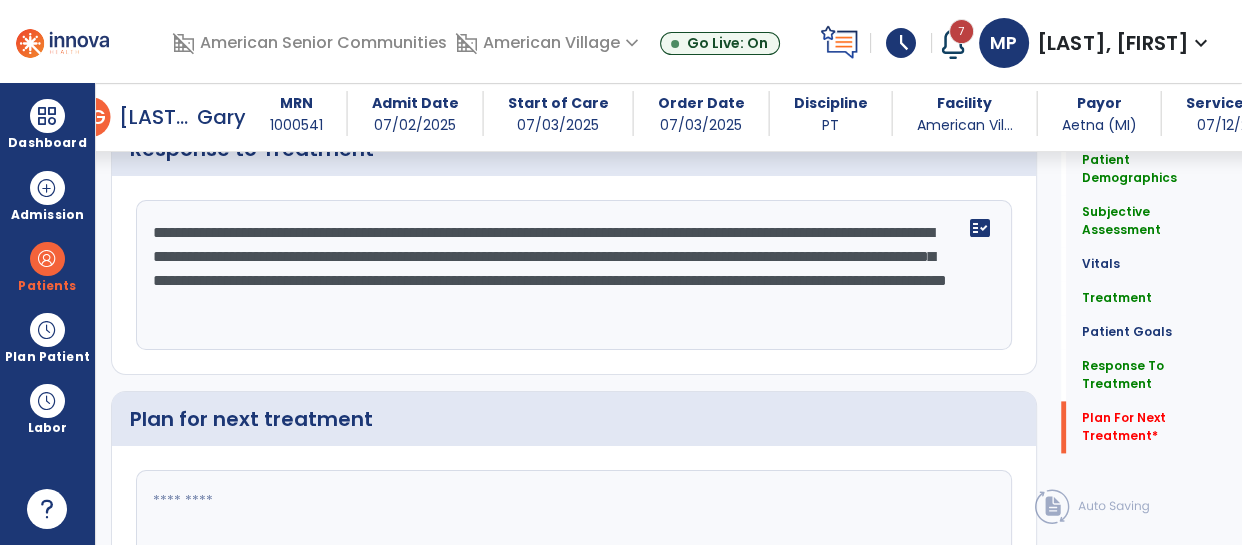 scroll, scrollTop: 2572, scrollLeft: 0, axis: vertical 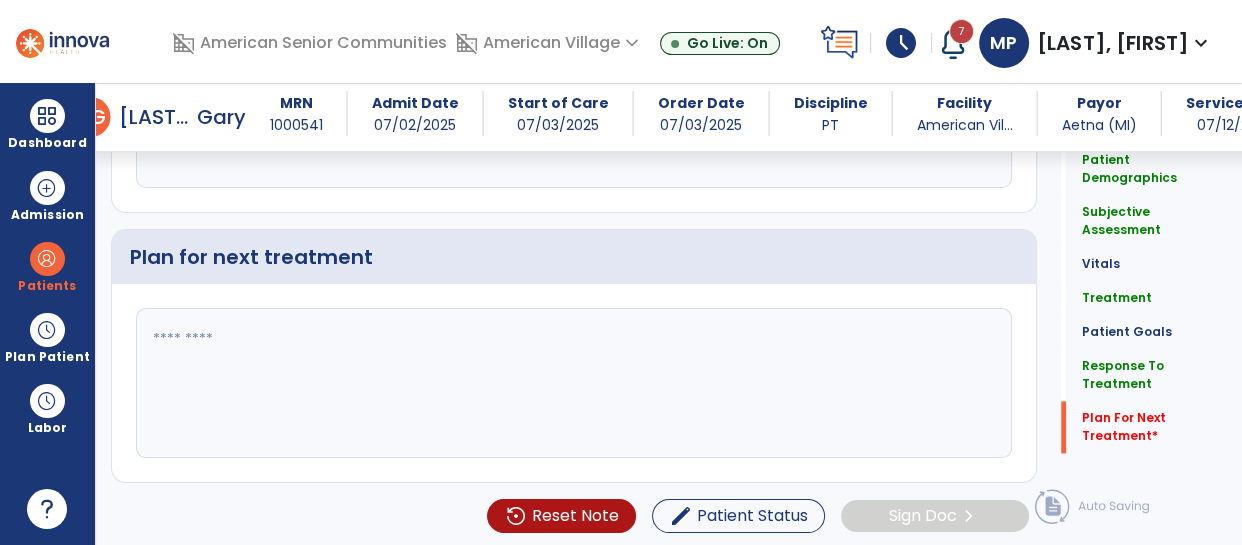 click 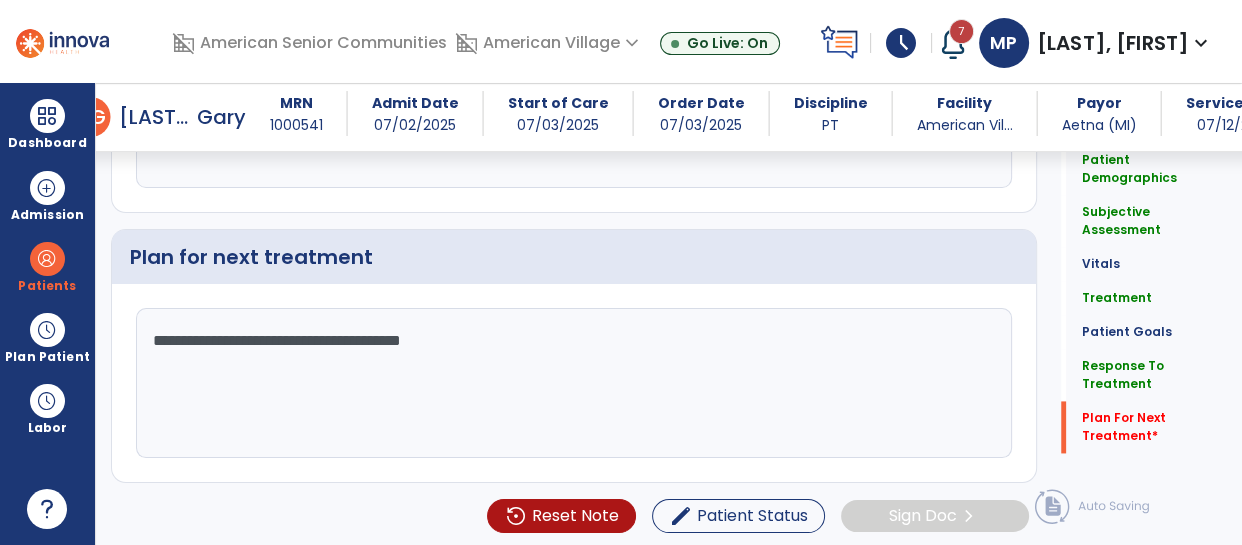 type on "**********" 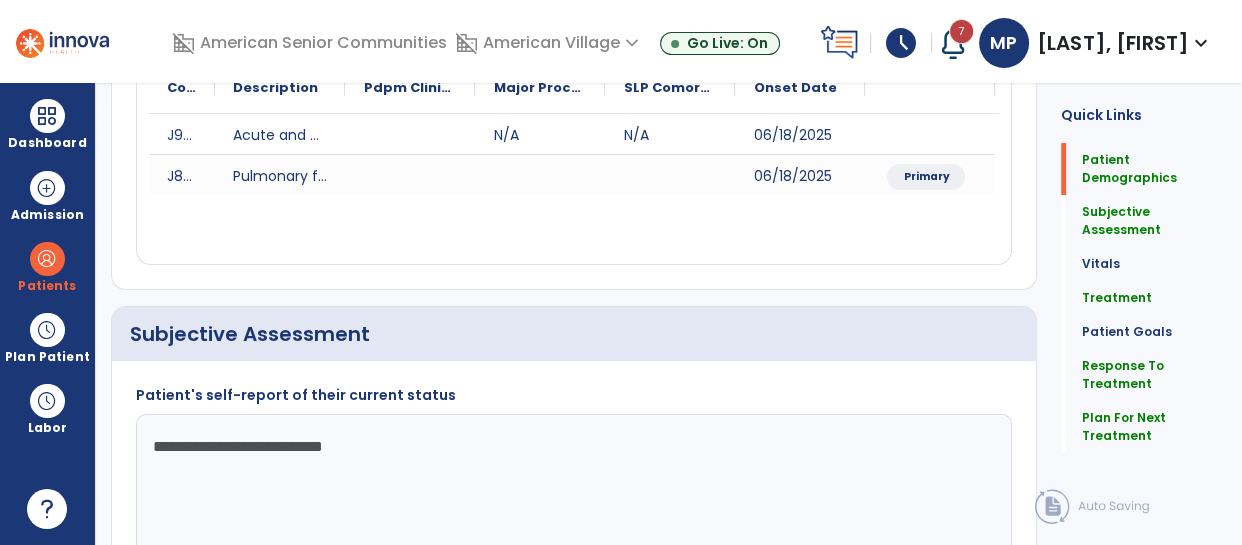 scroll, scrollTop: 0, scrollLeft: 0, axis: both 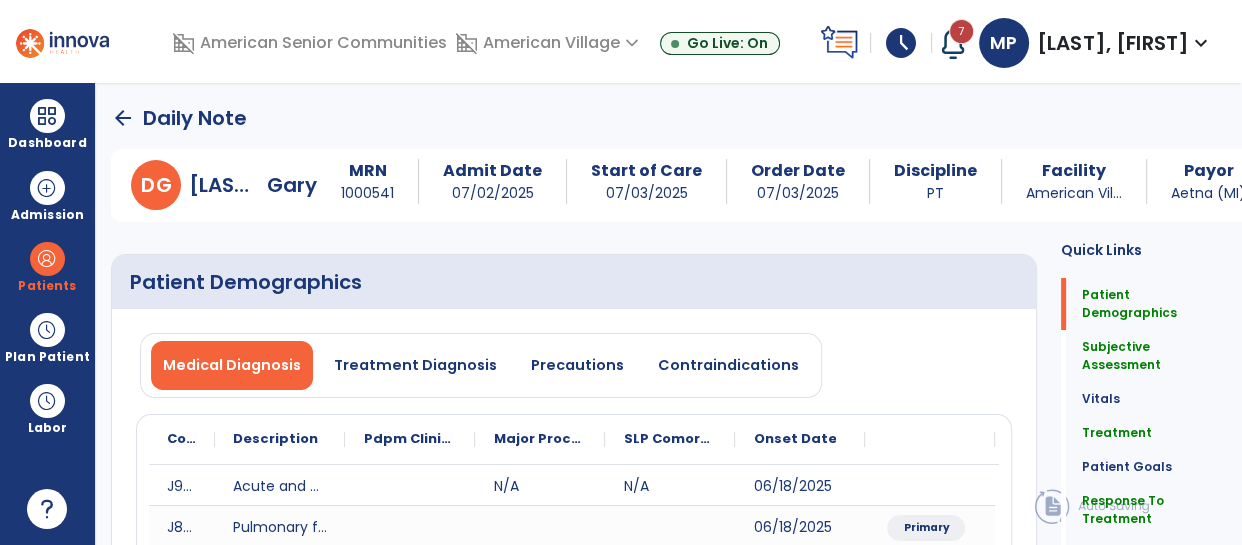click on "arrow_back" 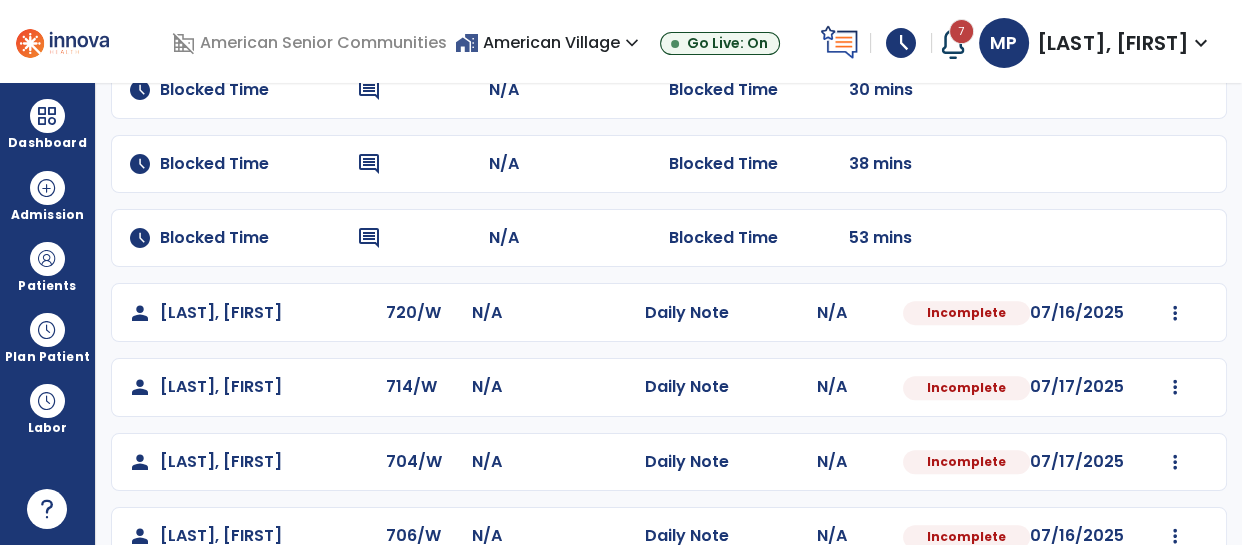 scroll, scrollTop: 670, scrollLeft: 0, axis: vertical 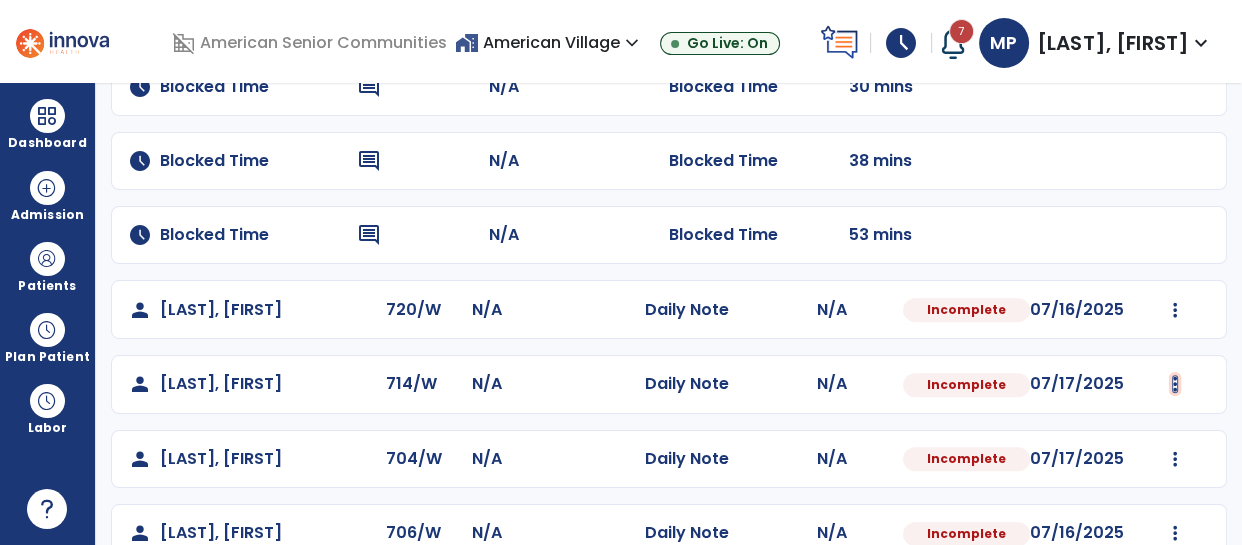 click at bounding box center (1175, -358) 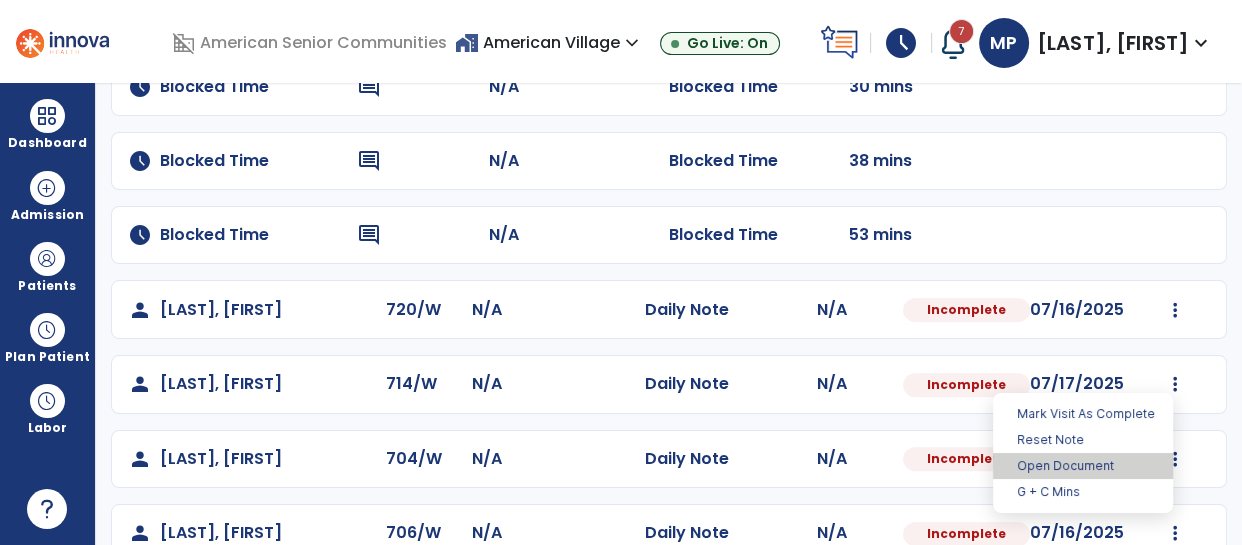 click on "Open Document" at bounding box center (1083, 466) 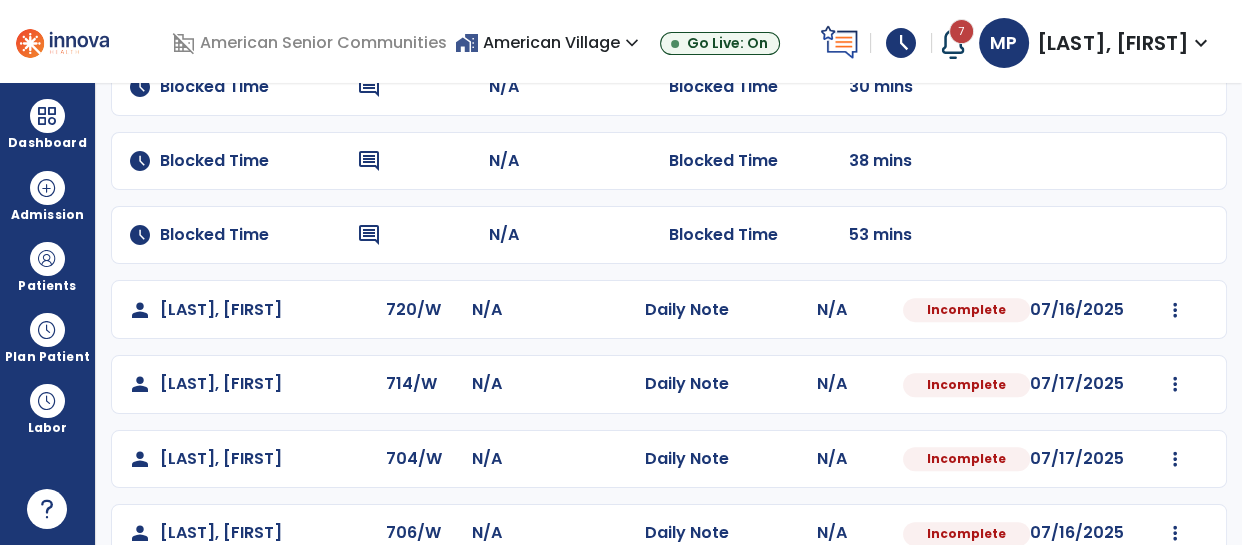 select on "*" 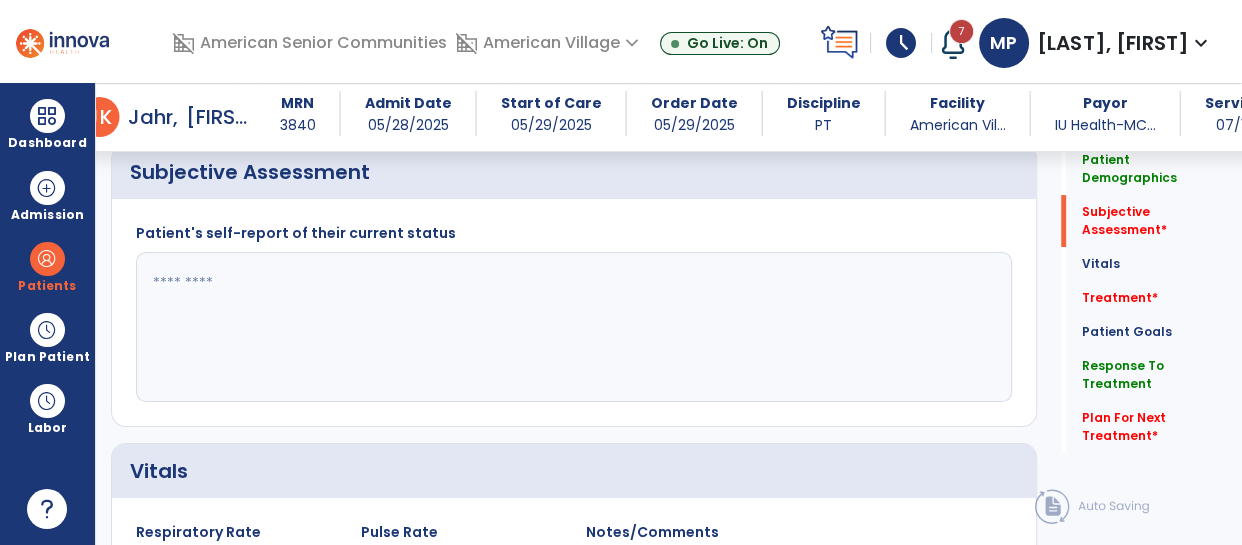 scroll, scrollTop: 549, scrollLeft: 0, axis: vertical 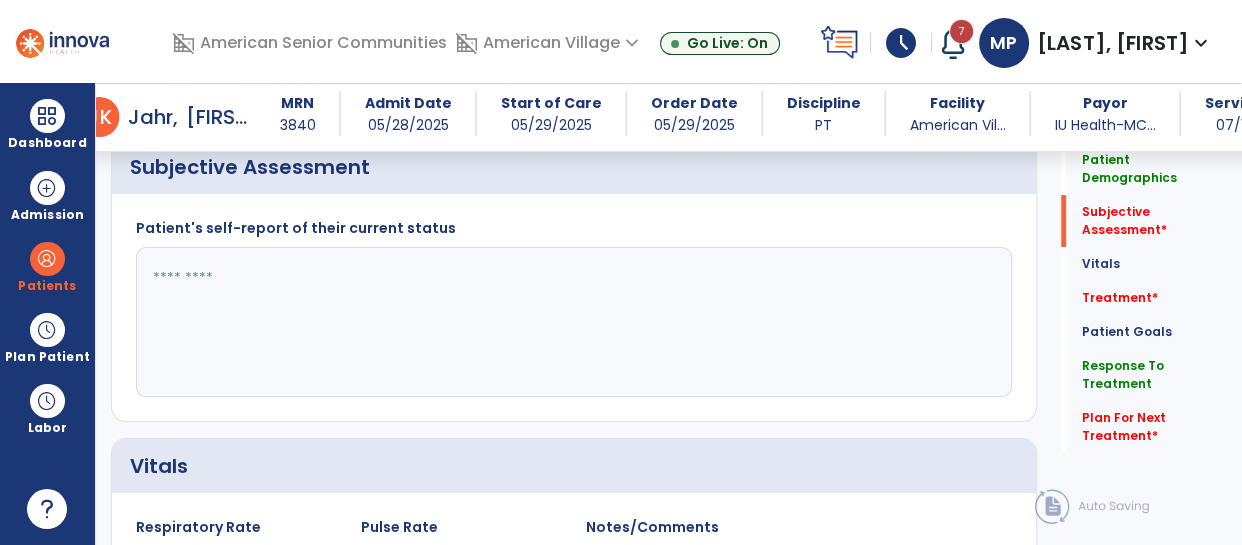 click 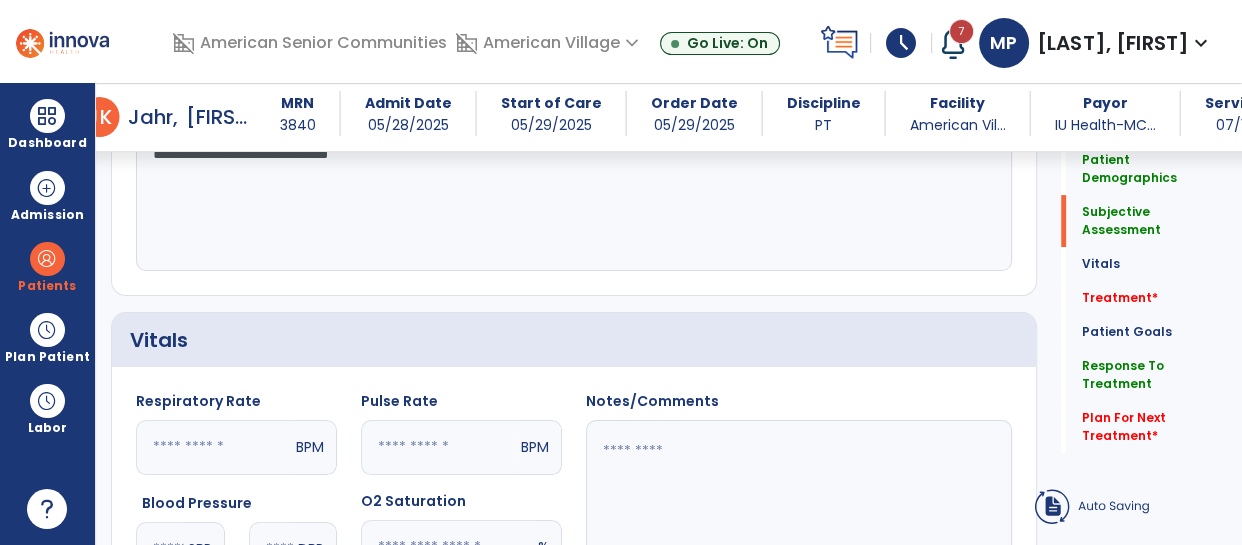 scroll, scrollTop: 864, scrollLeft: 0, axis: vertical 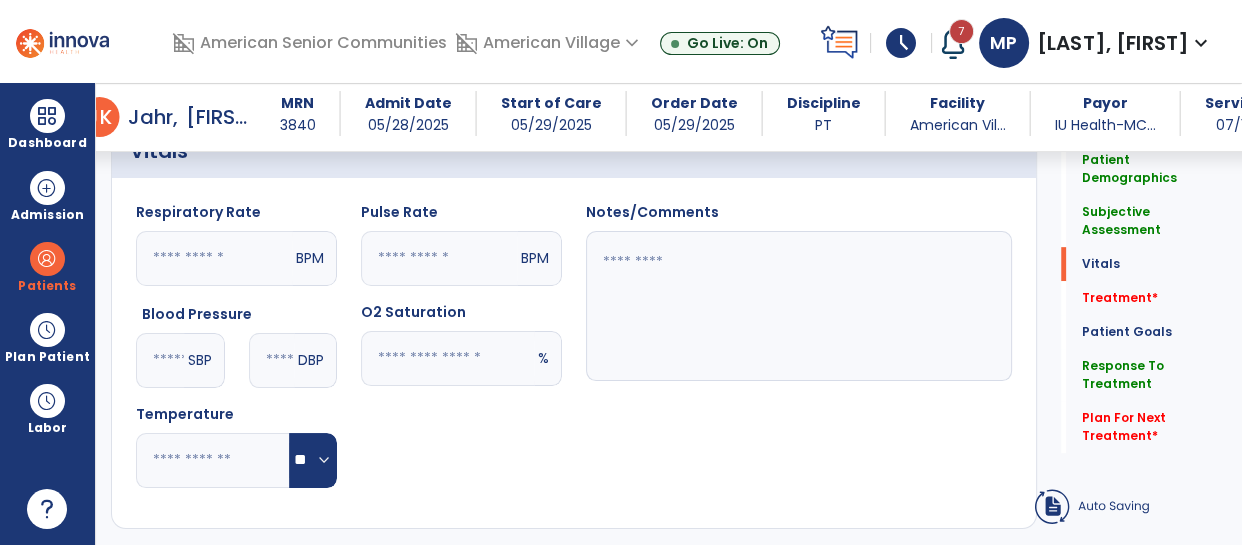 type on "**********" 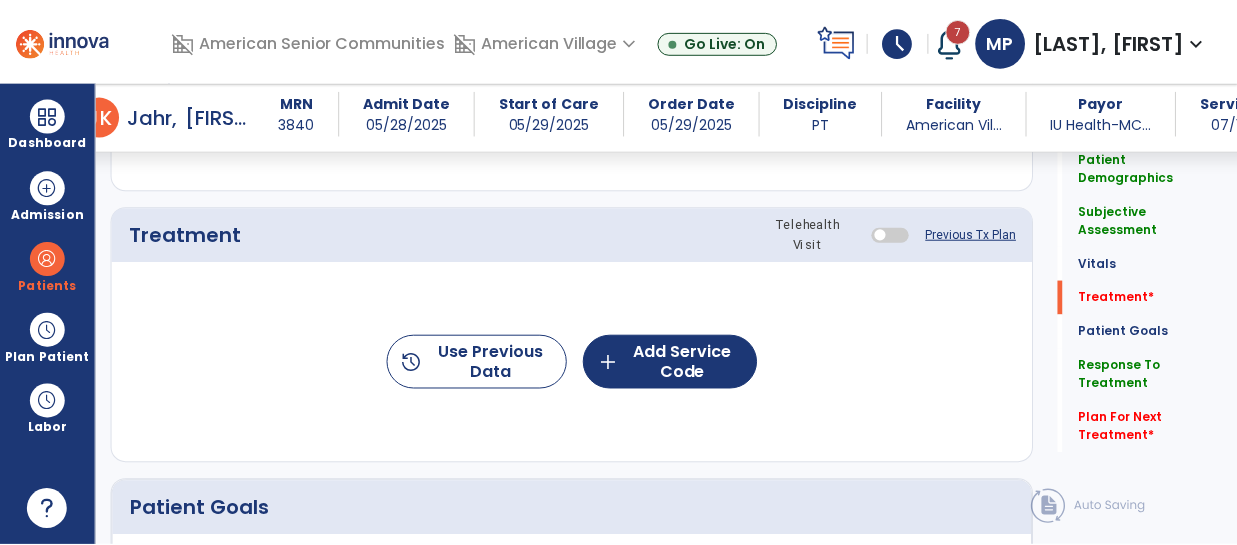scroll, scrollTop: 1254, scrollLeft: 0, axis: vertical 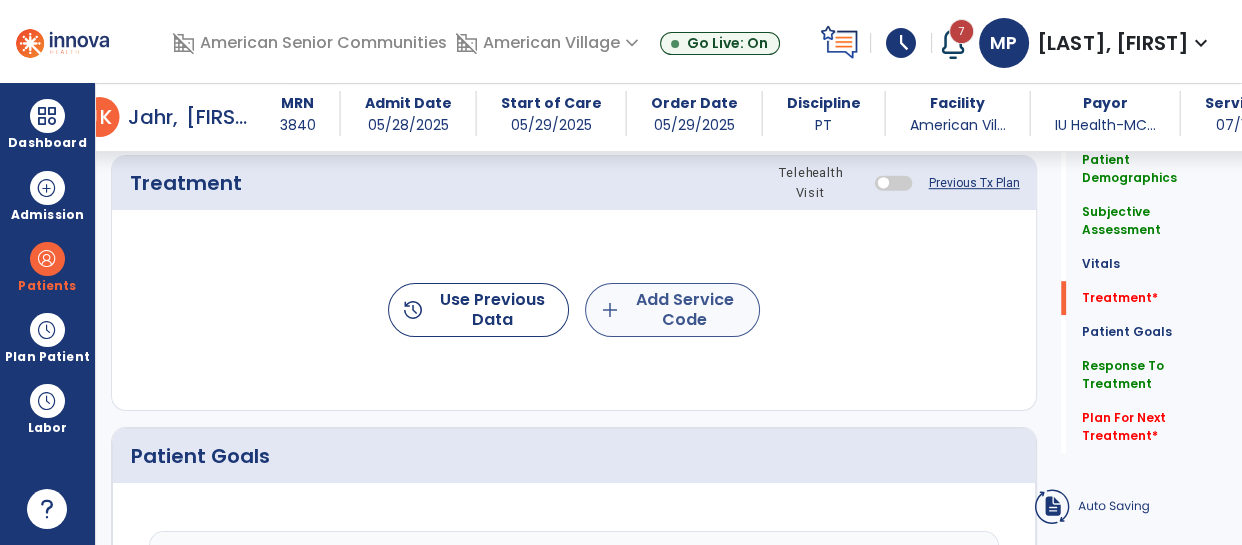 type on "**********" 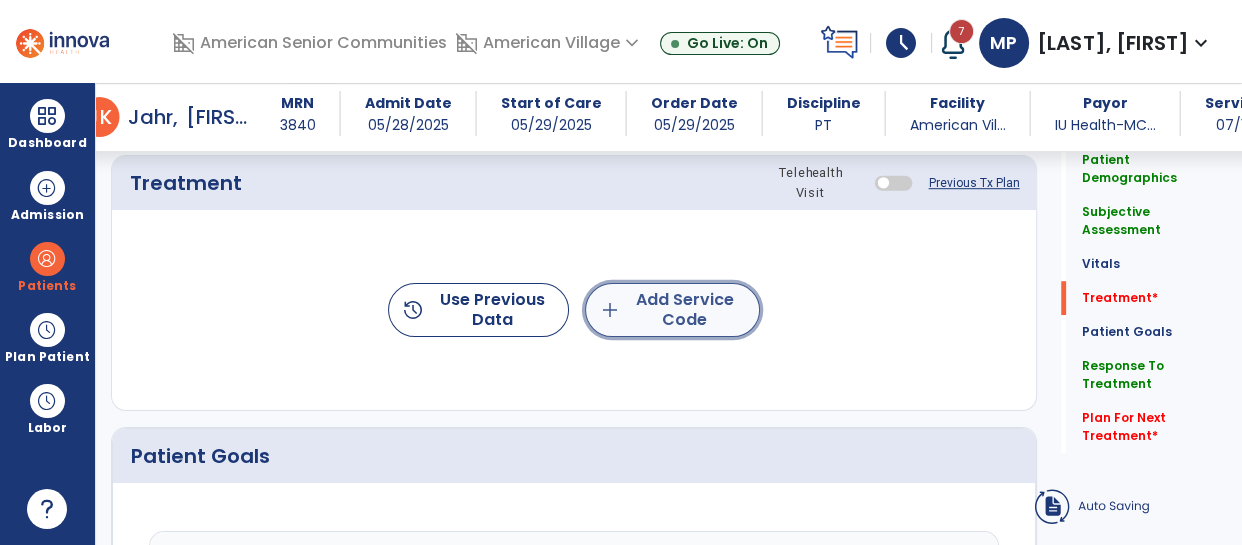 click on "add" 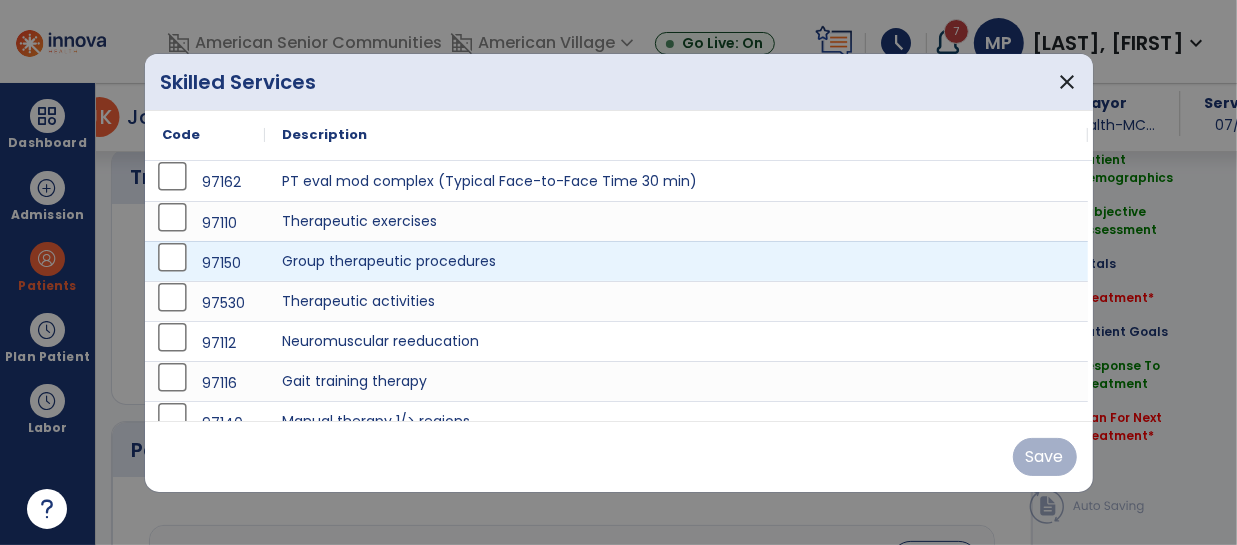 scroll, scrollTop: 1254, scrollLeft: 0, axis: vertical 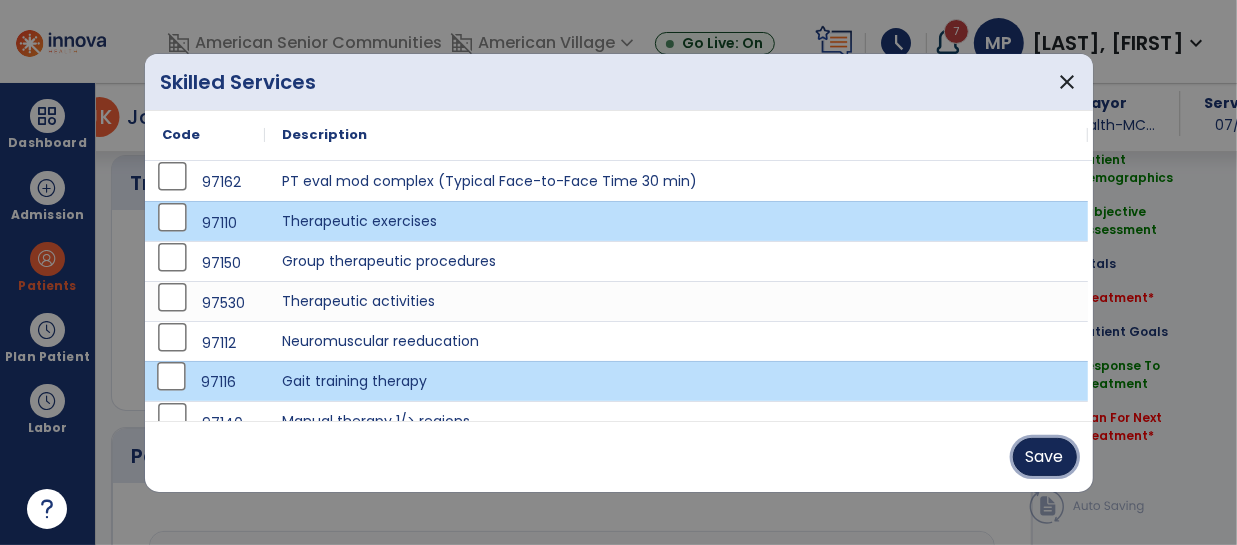 click on "Save" at bounding box center (1045, 457) 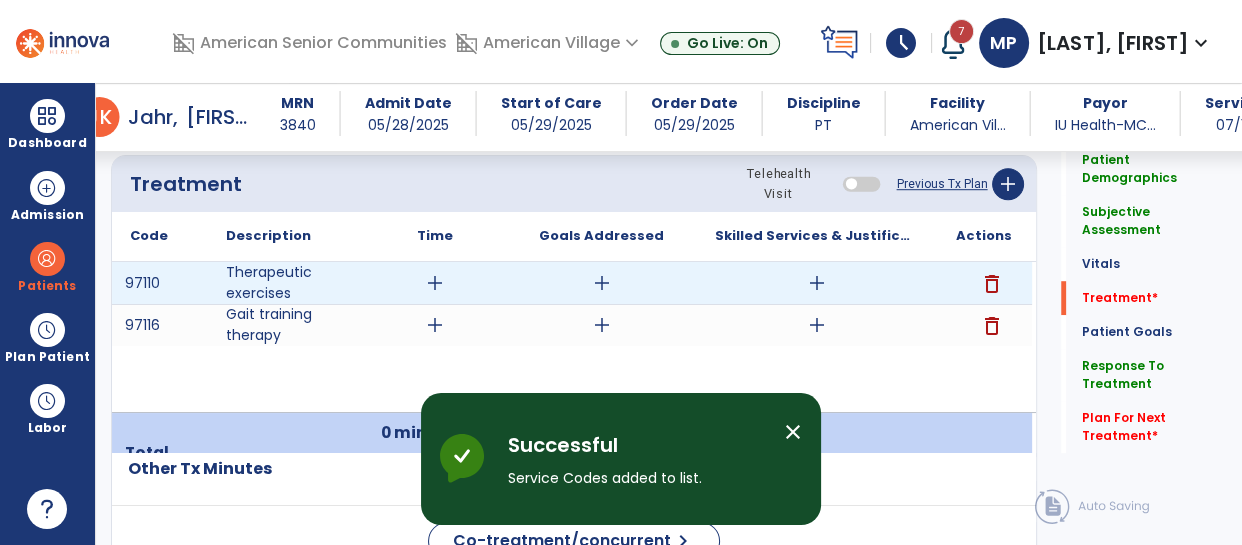 click on "add" at bounding box center [435, 283] 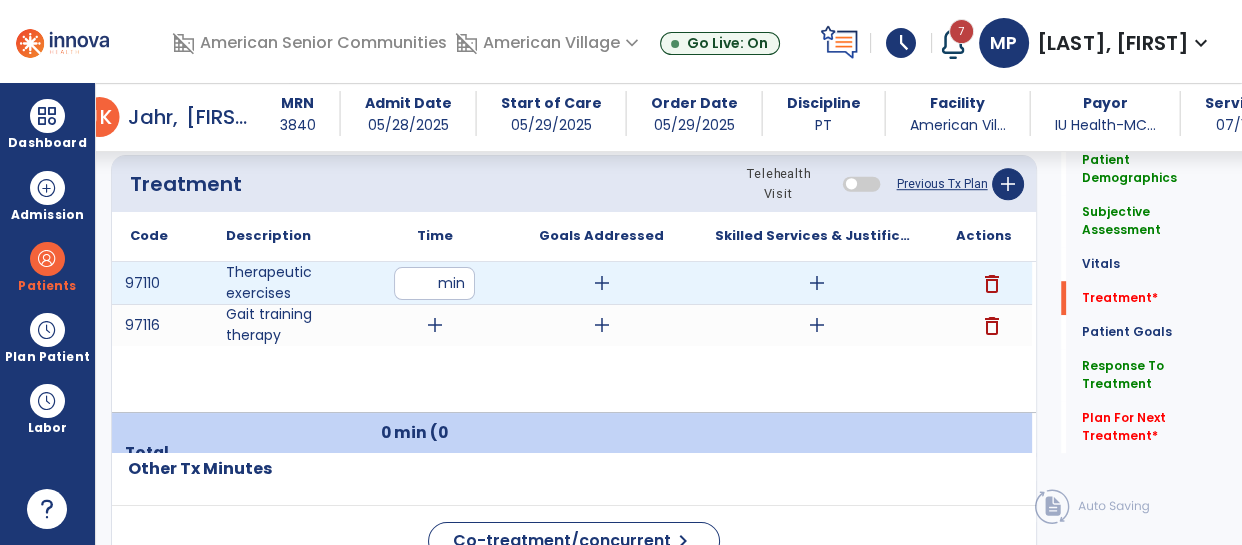 type on "**" 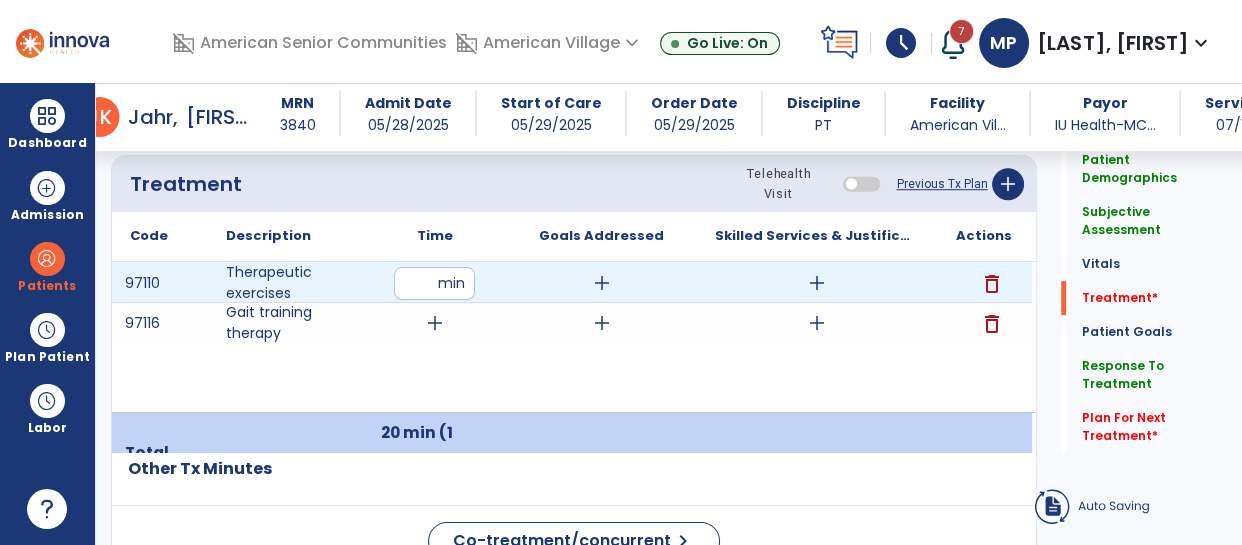 click on "add" at bounding box center [817, 283] 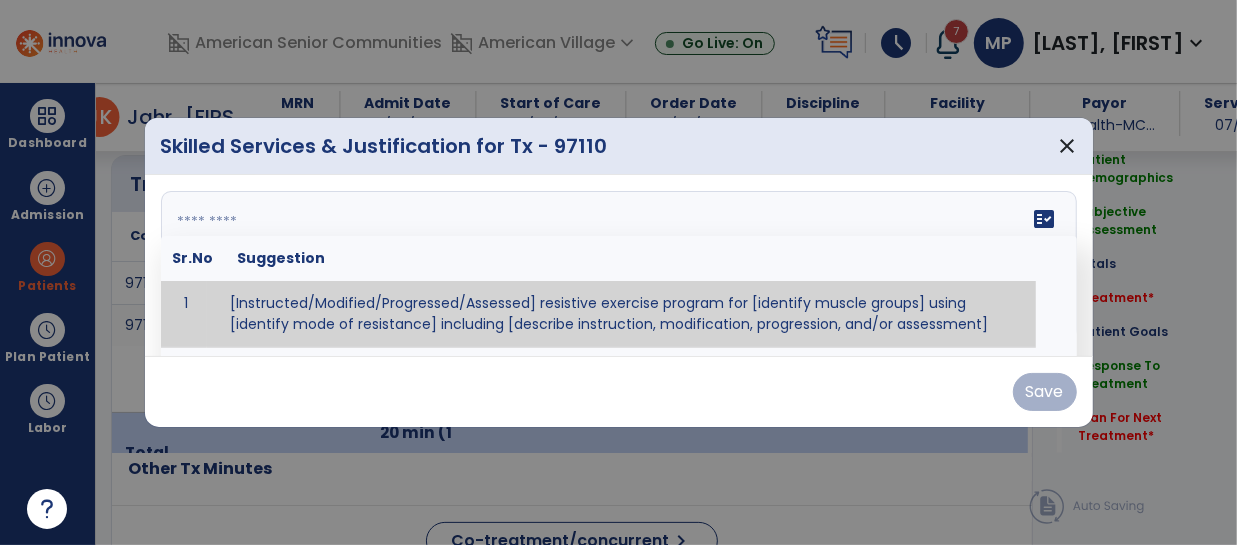click on "fact_check  Sr.No Suggestion 1 [Instructed/Modified/Progressed/Assessed] resistive exercise program for [identify muscle groups] using [identify mode of resistance] including [describe instruction, modification, progression, and/or assessment] 2 [Instructed/Modified/Progressed/Assessed] aerobic exercise program using [identify equipment/mode] including [describe instruction, modification,progression, and/or assessment] 3 [Instructed/Modified/Progressed/Assessed] [PROM/A/AROM/AROM] program for [identify joint movements] using [contract-relax, over-pressure, inhibitory techniques, other] 4 [Assessed/Tested] aerobic capacity with administration of [aerobic capacity test]" at bounding box center [619, 266] 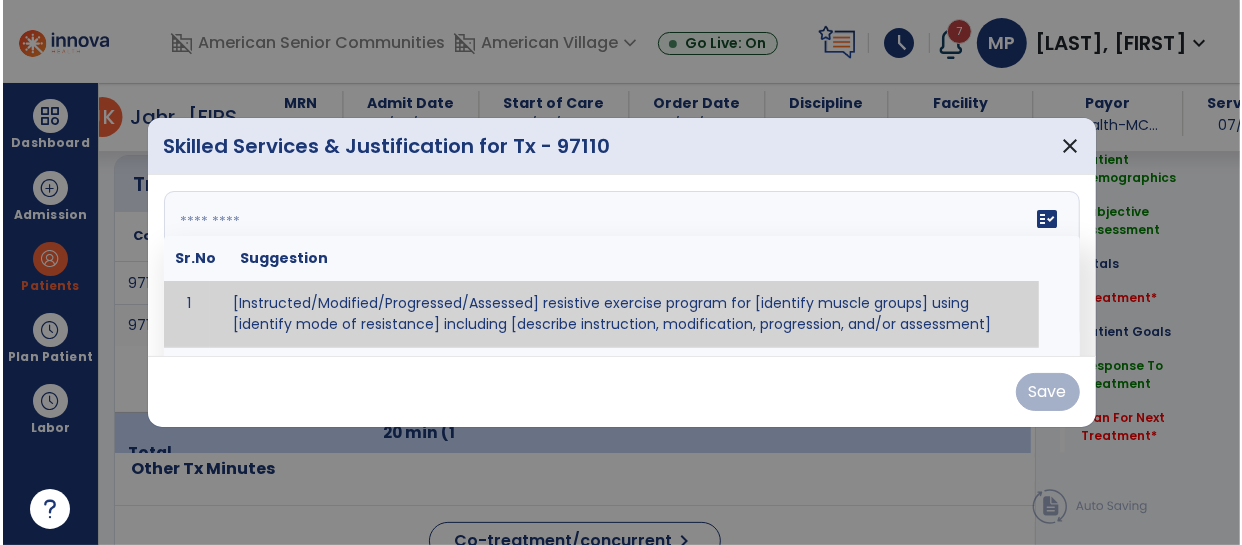 scroll, scrollTop: 1254, scrollLeft: 0, axis: vertical 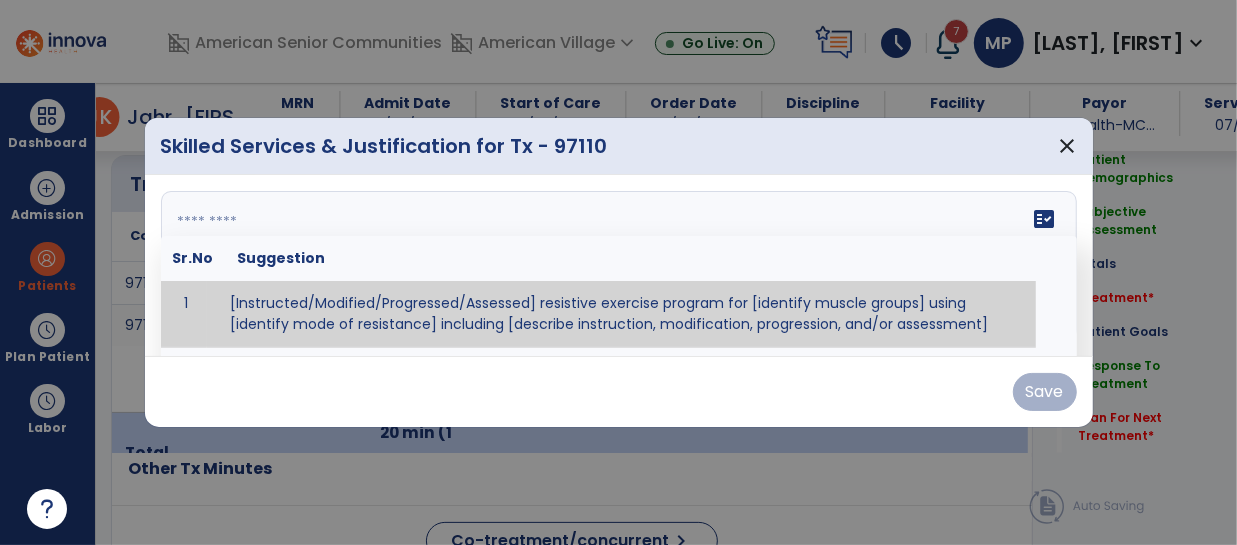 paste on "**********" 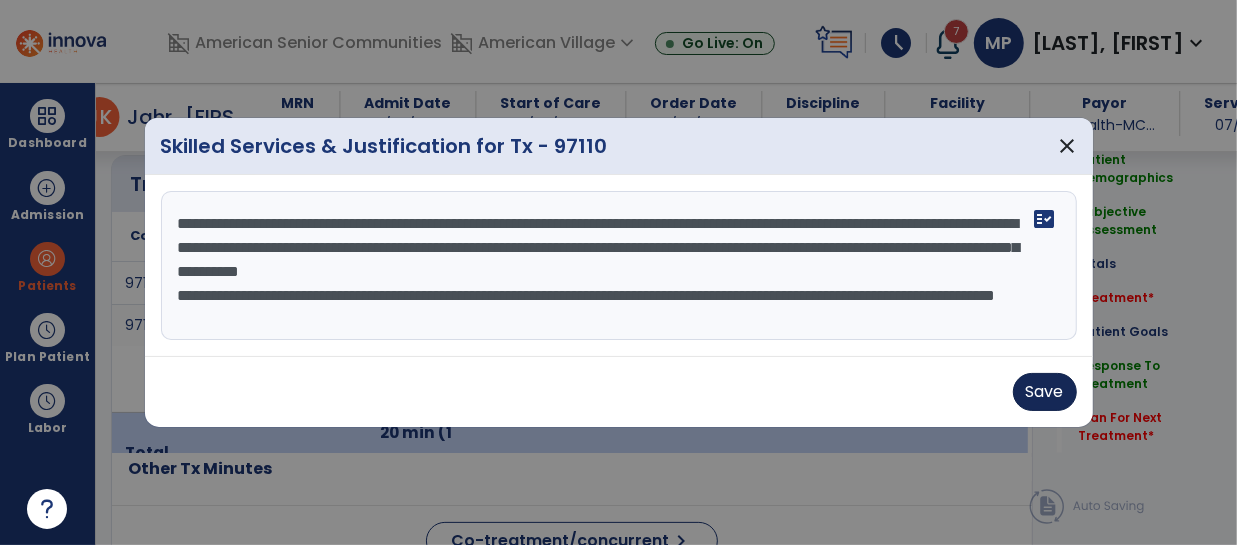 type on "**********" 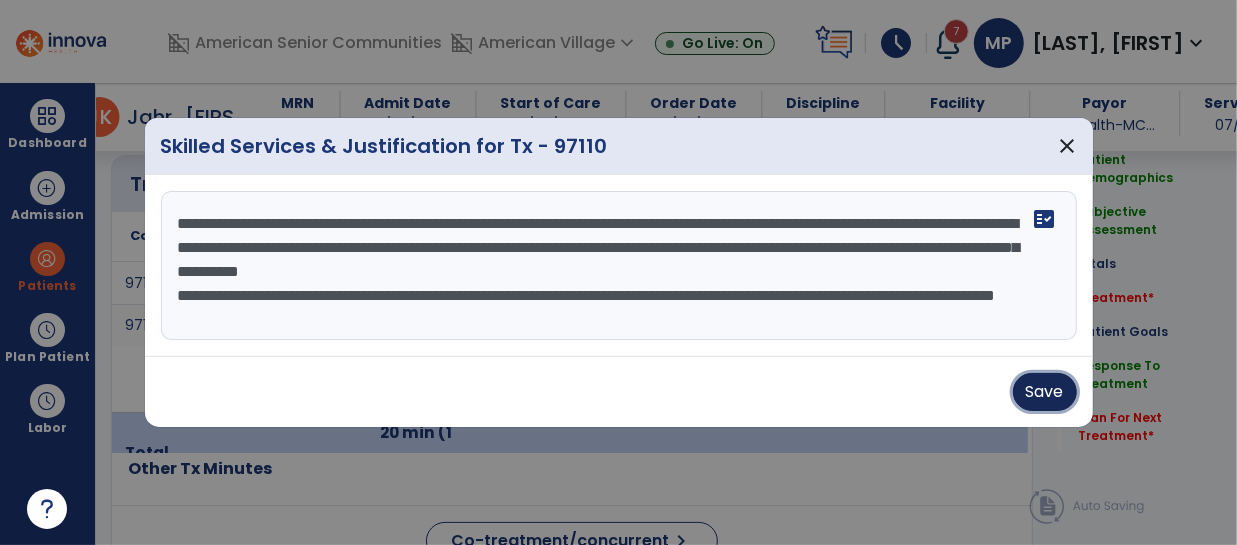 click on "Save" at bounding box center (1045, 392) 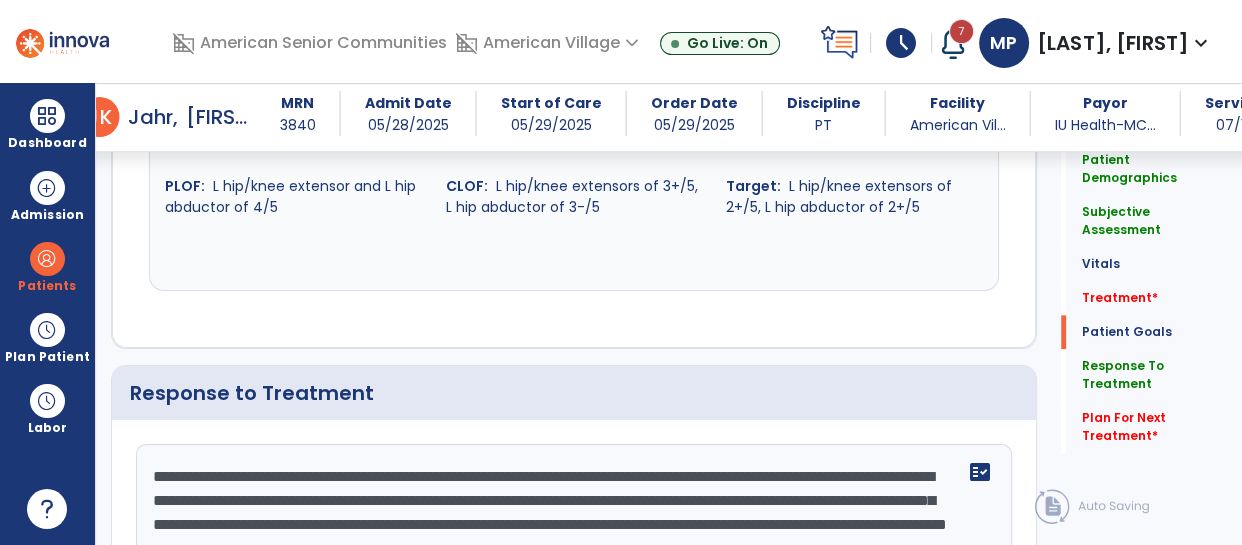 scroll, scrollTop: 2907, scrollLeft: 0, axis: vertical 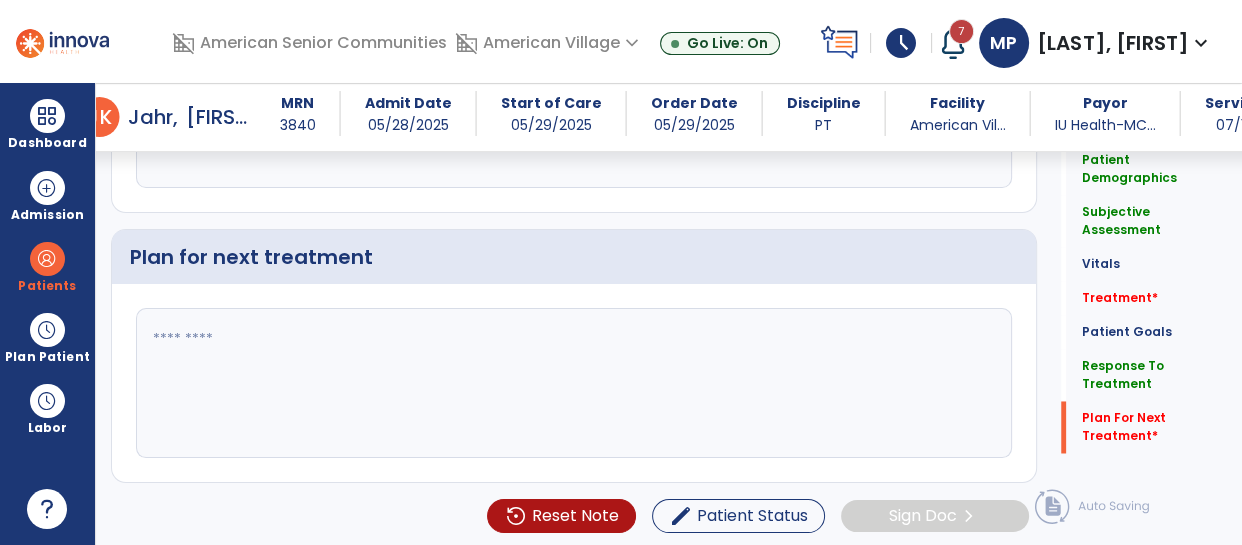 click 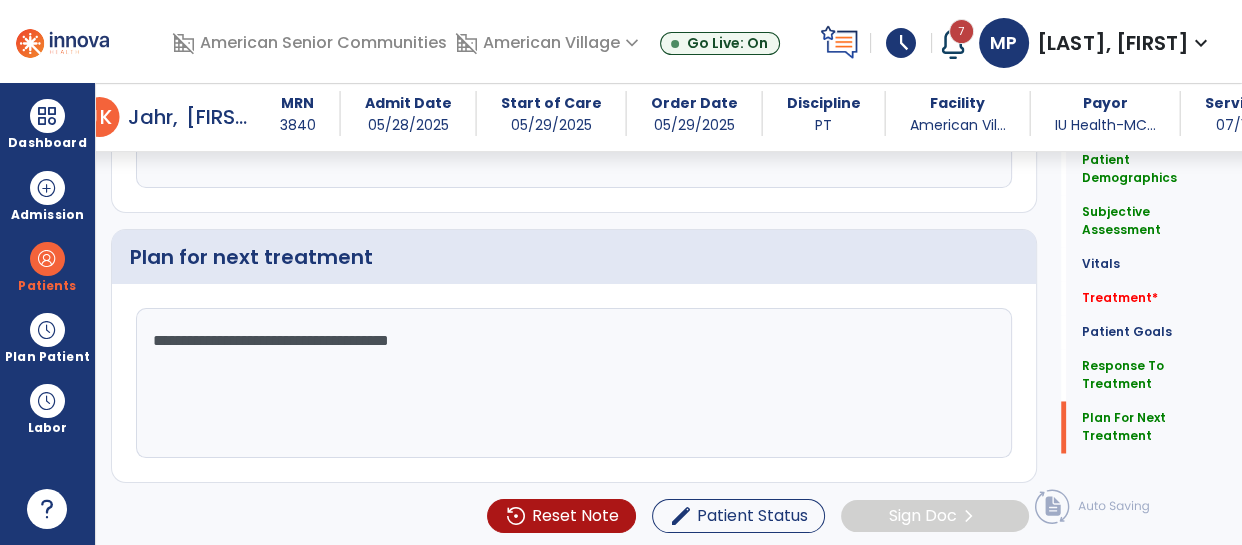 type on "**********" 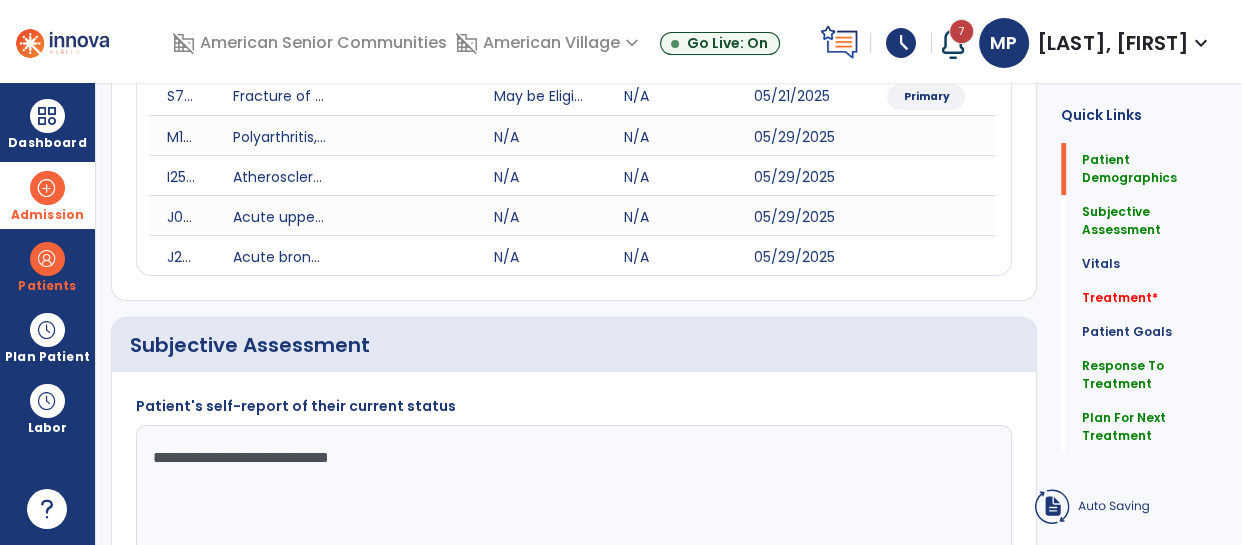 scroll, scrollTop: 0, scrollLeft: 0, axis: both 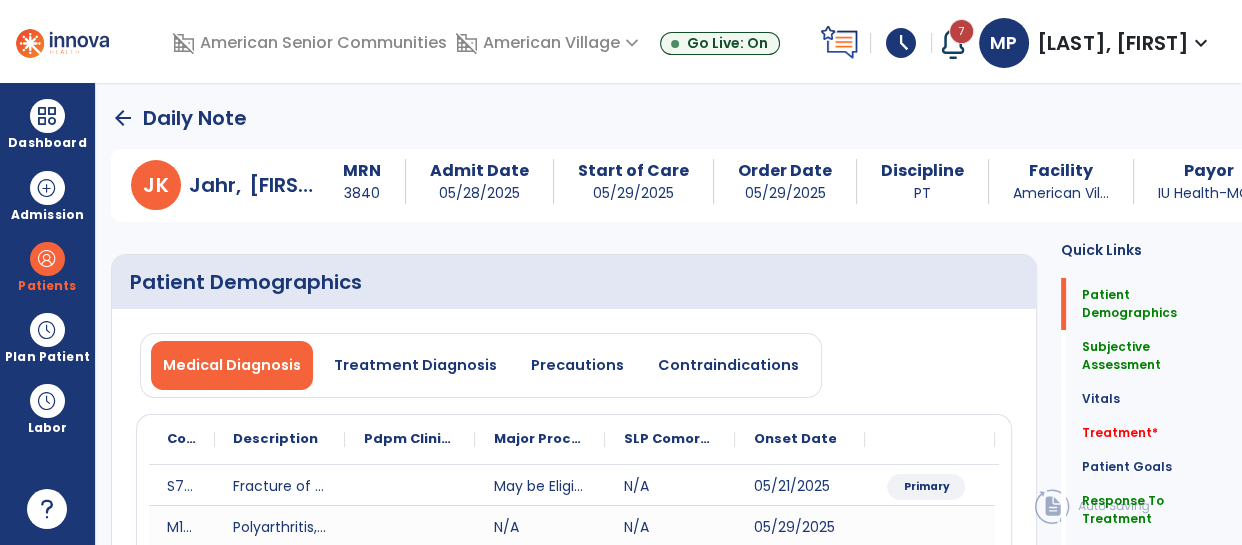 click on "arrow_back" 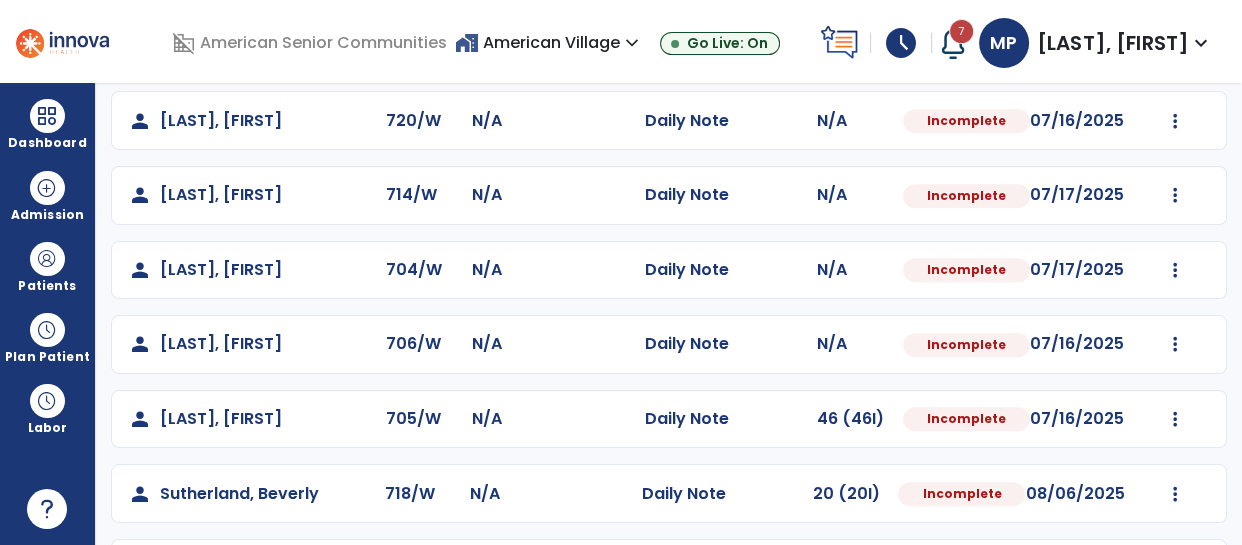 scroll, scrollTop: 885, scrollLeft: 0, axis: vertical 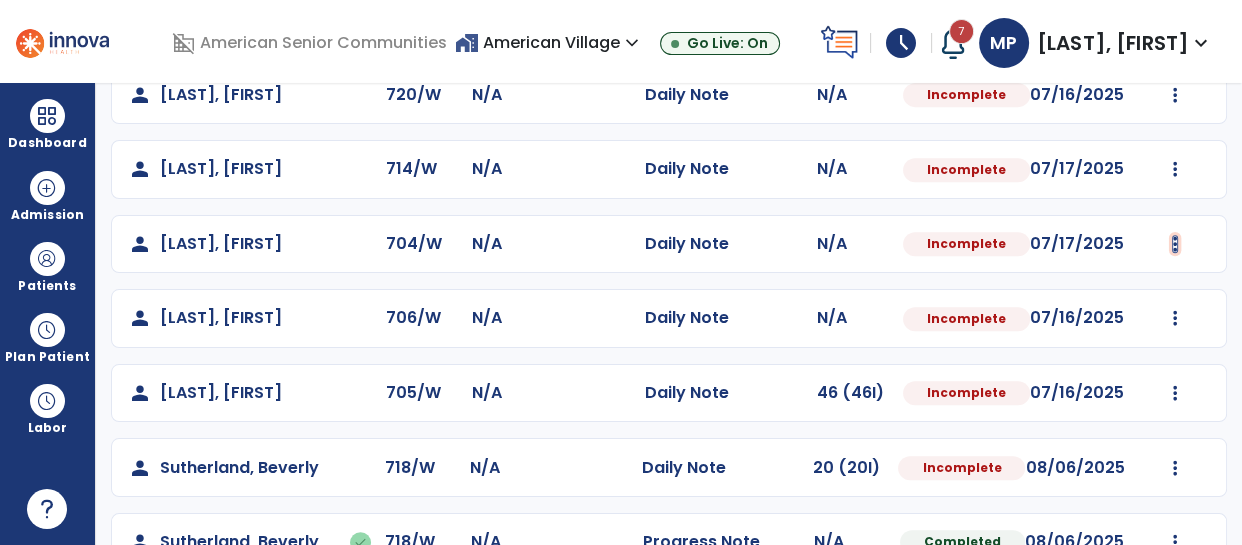 click at bounding box center (1175, -573) 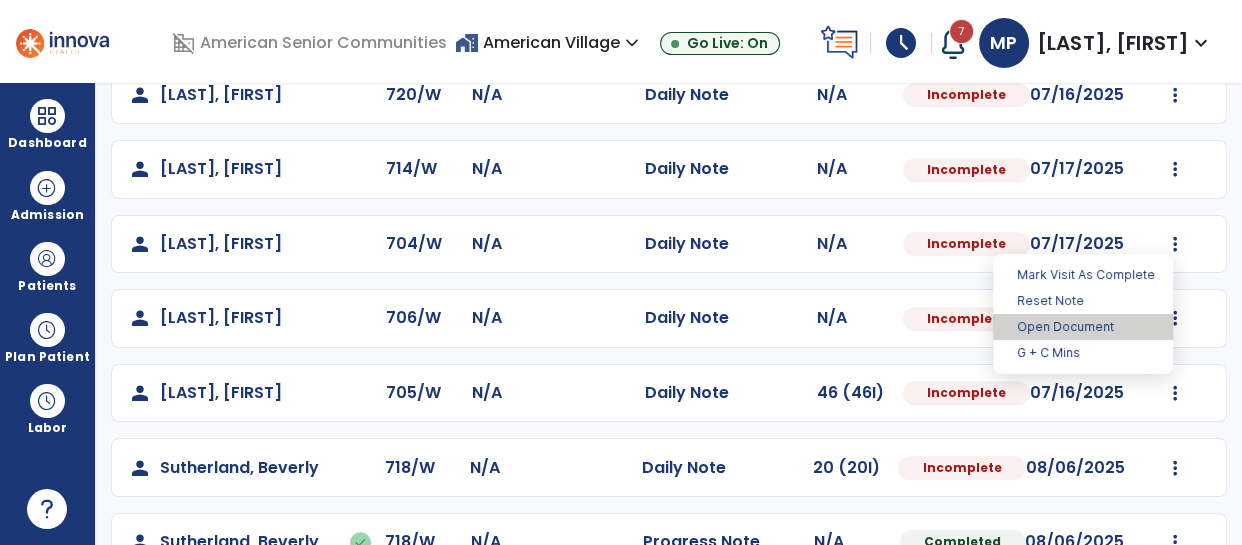 click on "Open Document" at bounding box center [1083, 327] 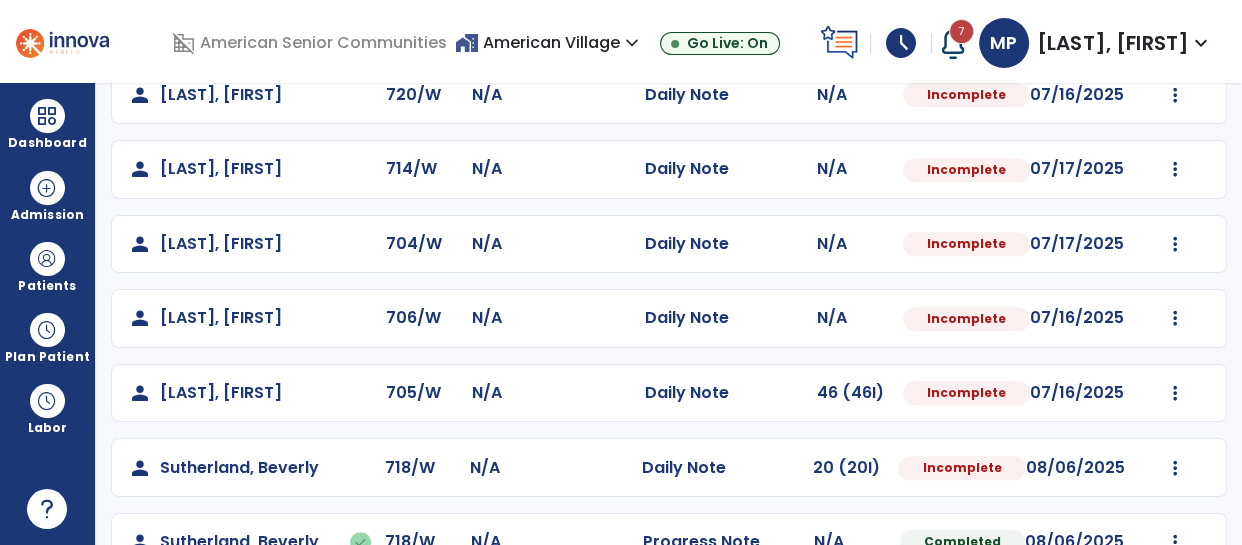 select on "*" 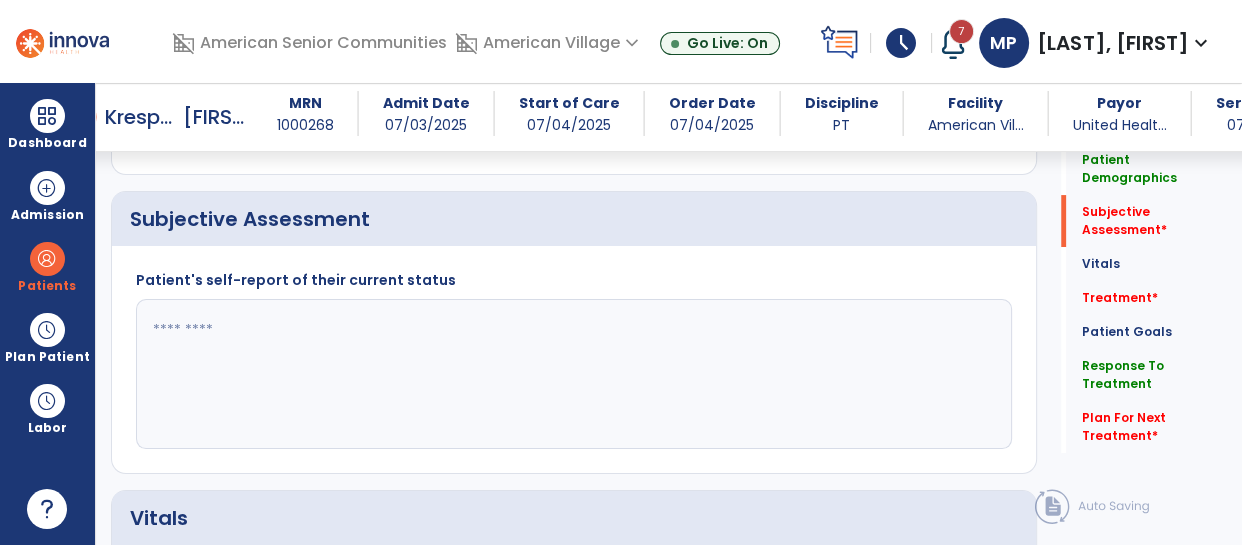 scroll, scrollTop: 451, scrollLeft: 0, axis: vertical 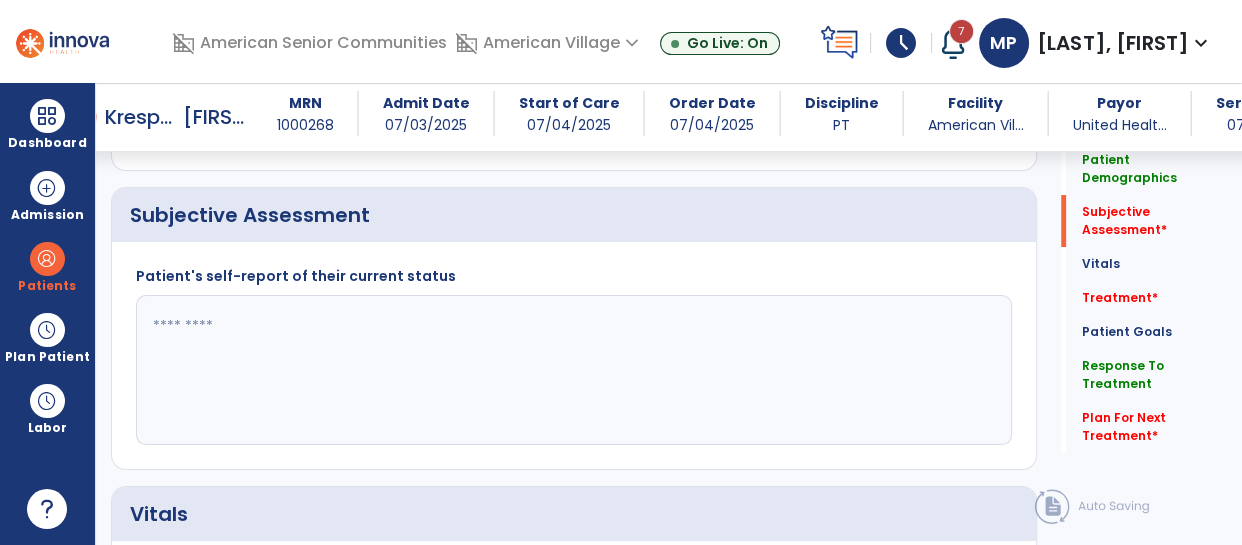 click 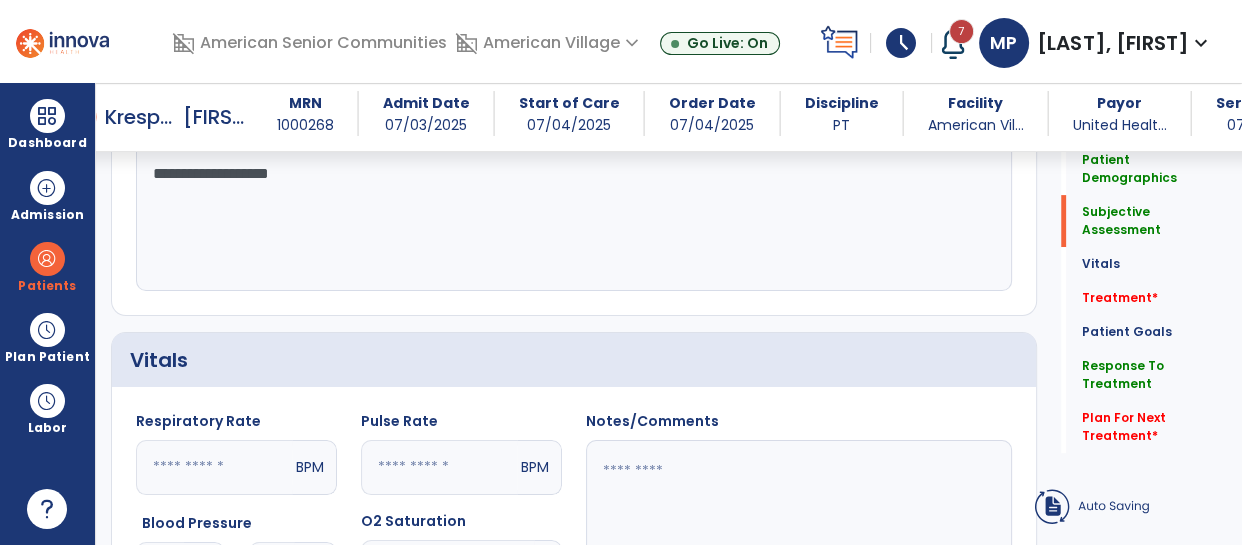 scroll, scrollTop: 614, scrollLeft: 0, axis: vertical 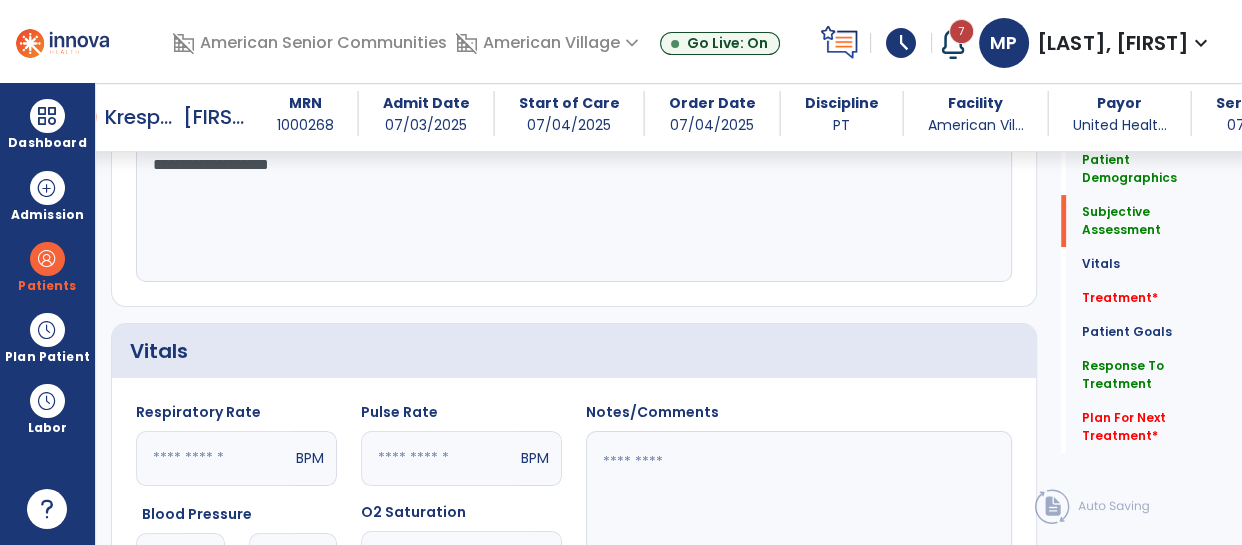 type on "**********" 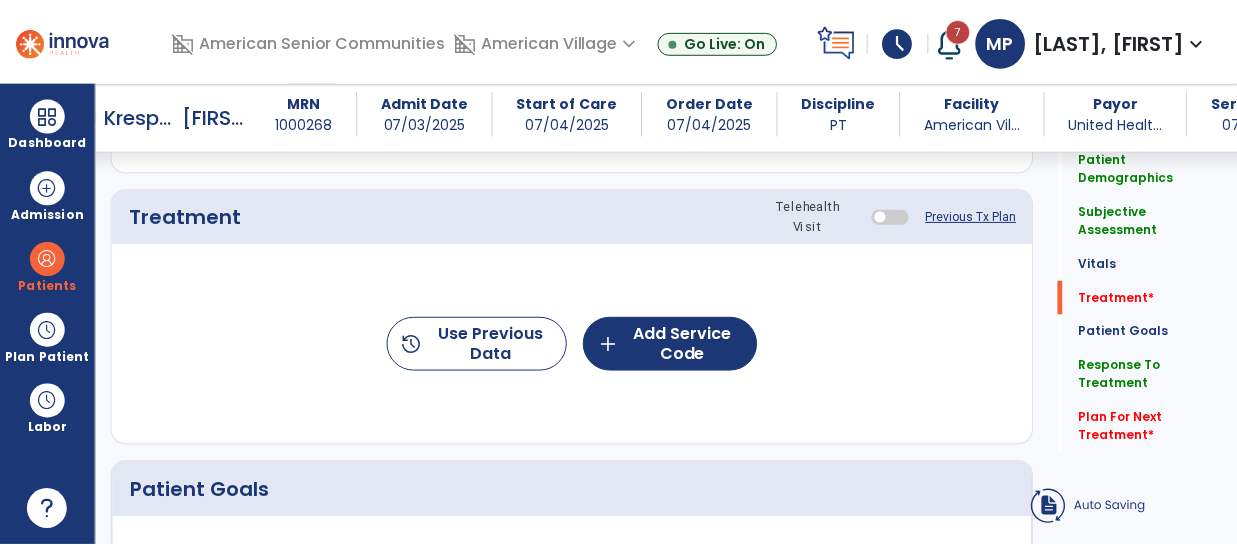 scroll, scrollTop: 1173, scrollLeft: 0, axis: vertical 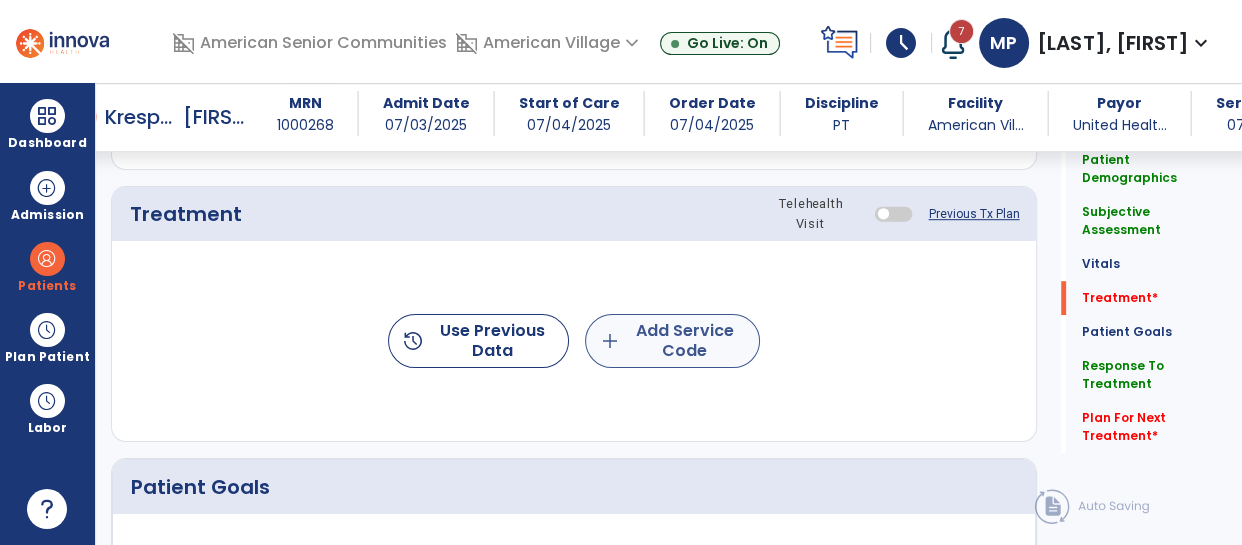 type on "**********" 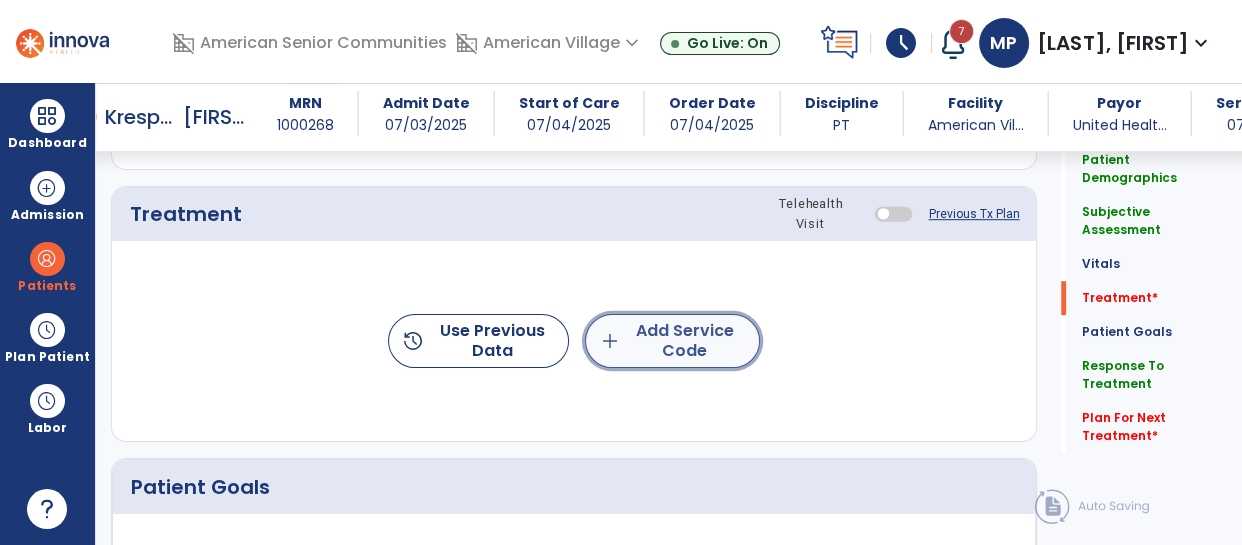 click on "add" 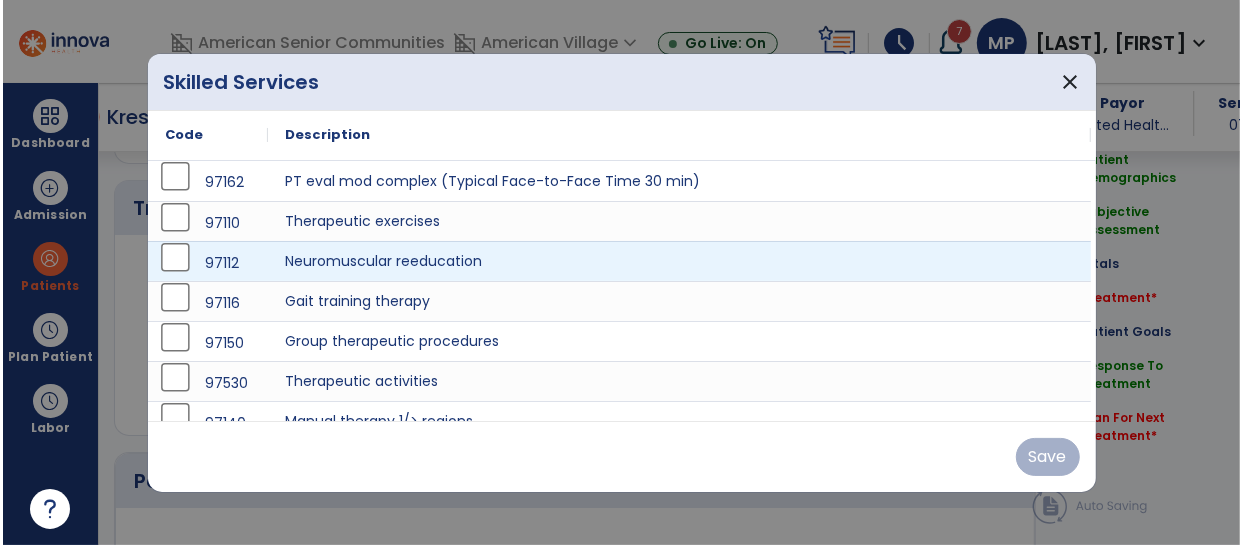 scroll, scrollTop: 1173, scrollLeft: 0, axis: vertical 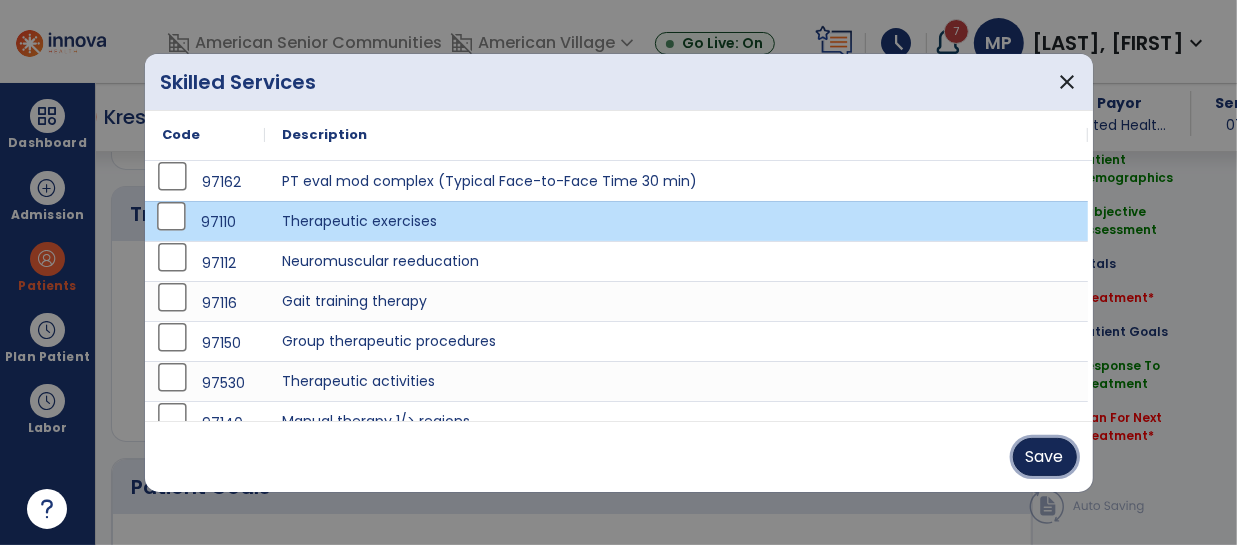 click on "Save" at bounding box center (1045, 457) 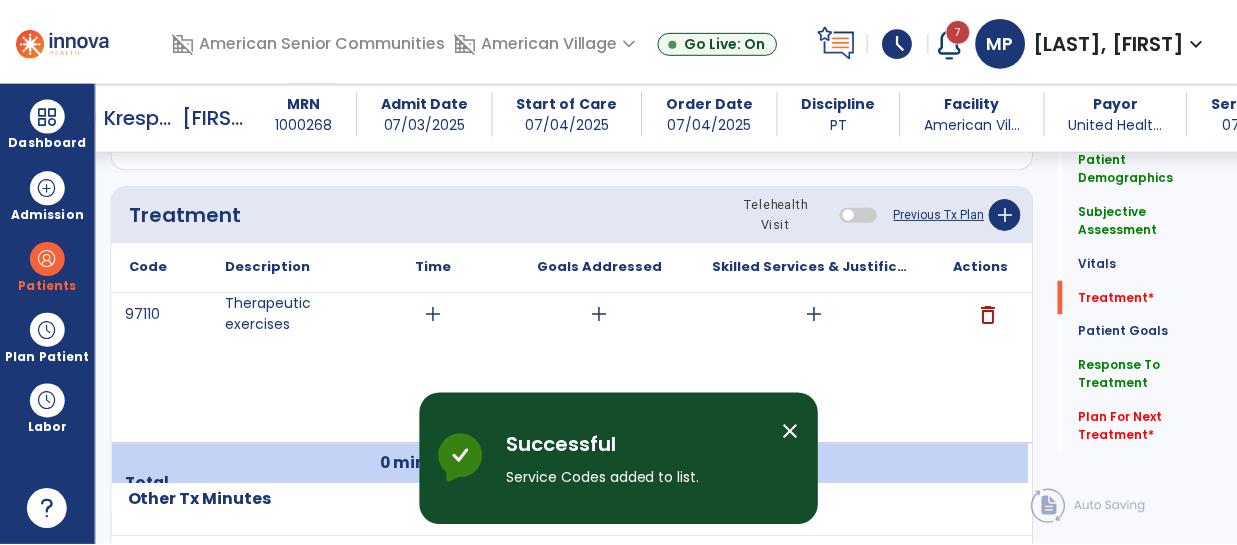 scroll, scrollTop: 1185, scrollLeft: 0, axis: vertical 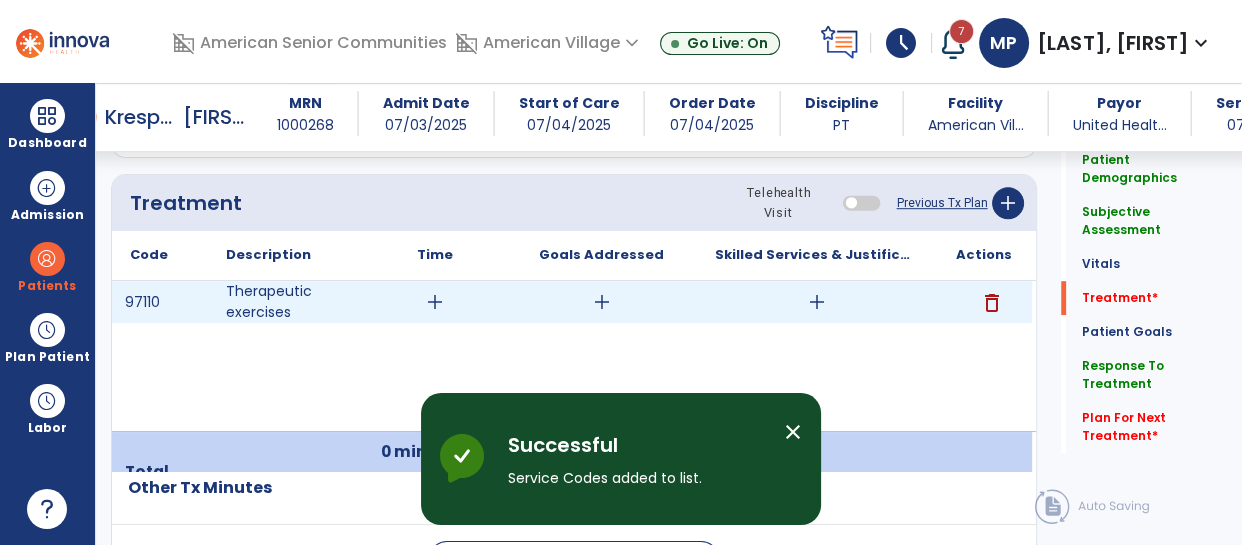 click on "add" at bounding box center (435, 302) 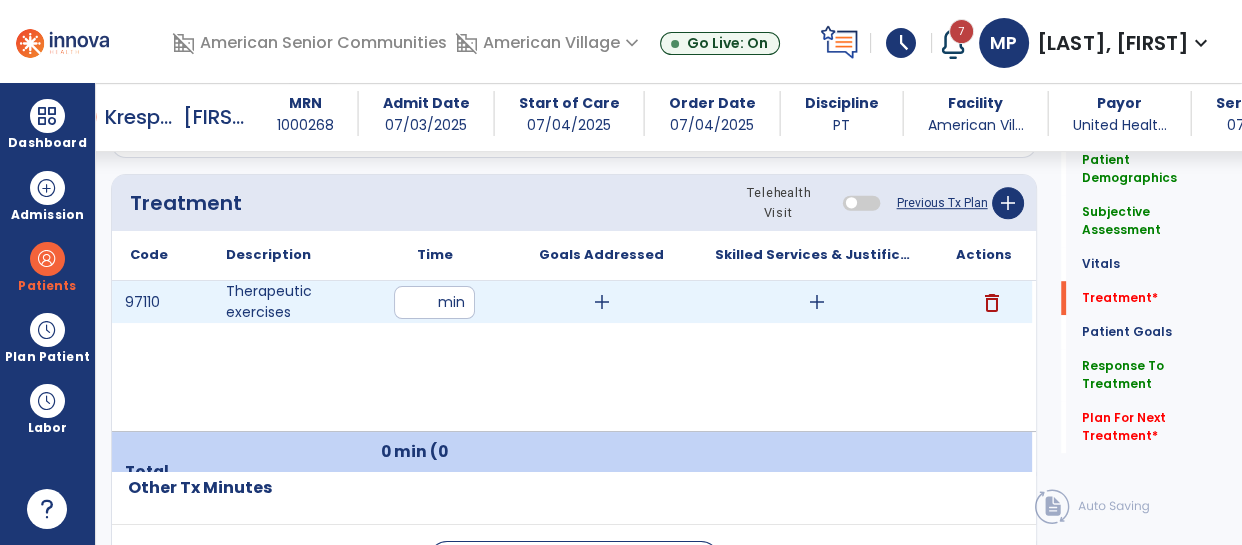 type on "**" 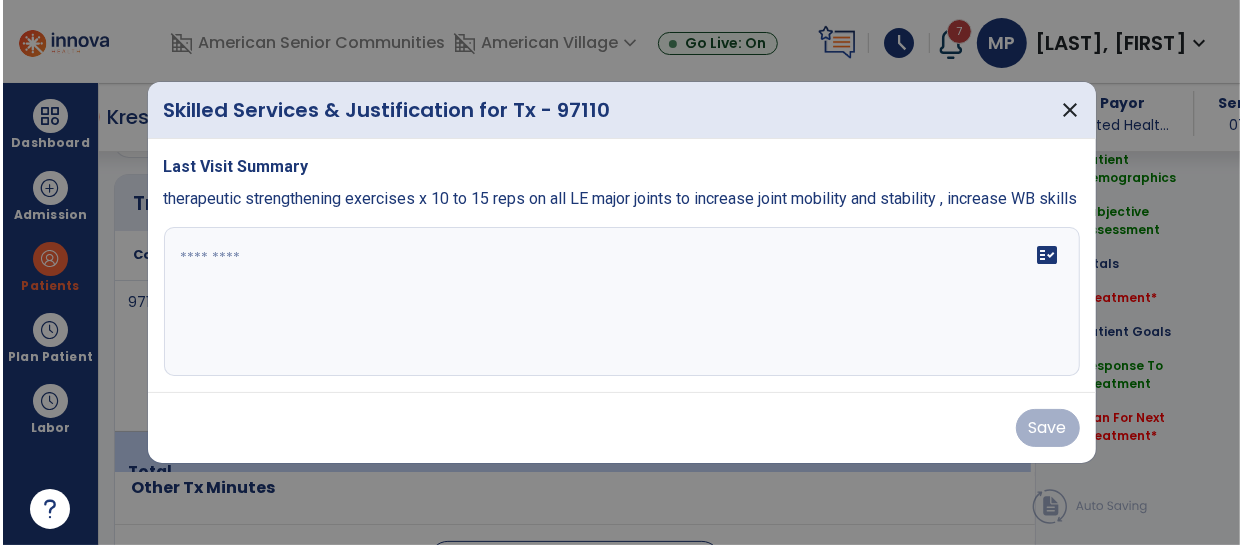 scroll, scrollTop: 1185, scrollLeft: 0, axis: vertical 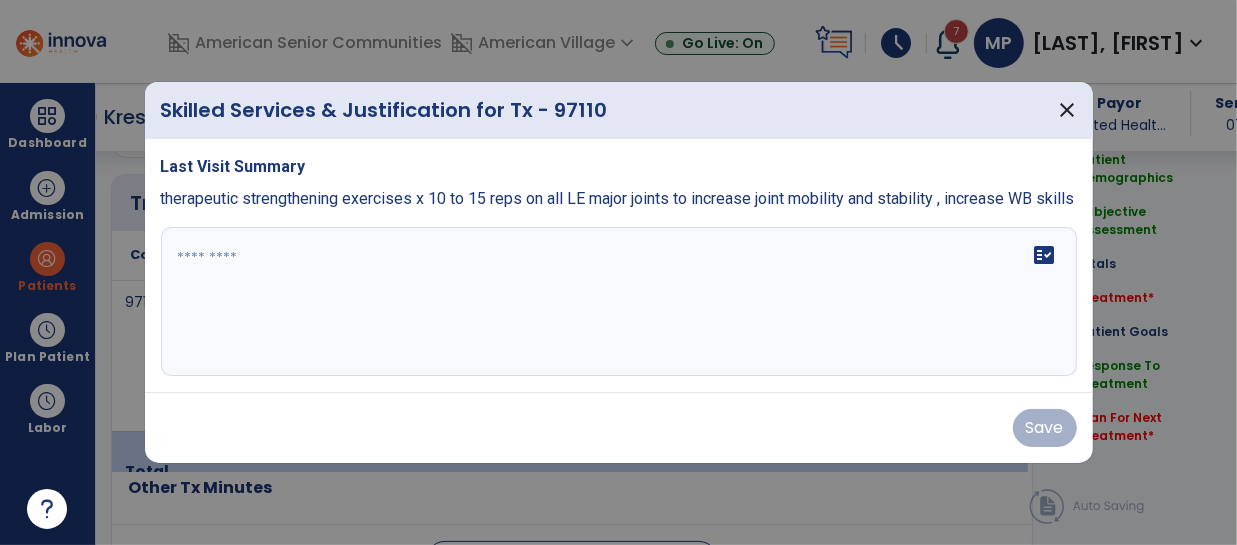 click at bounding box center [619, 302] 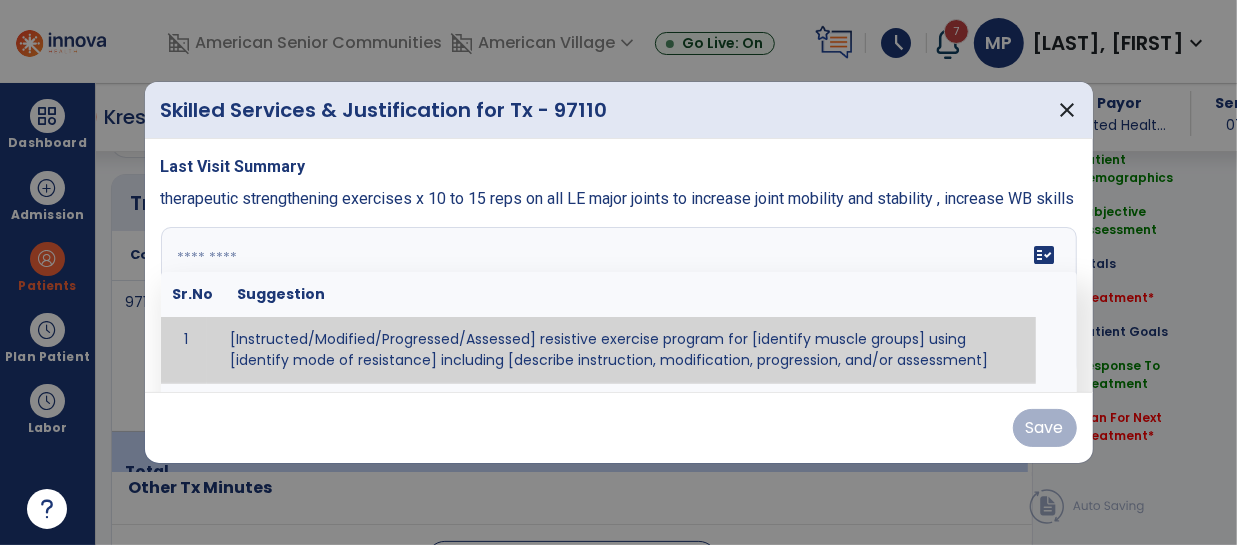 paste on "**********" 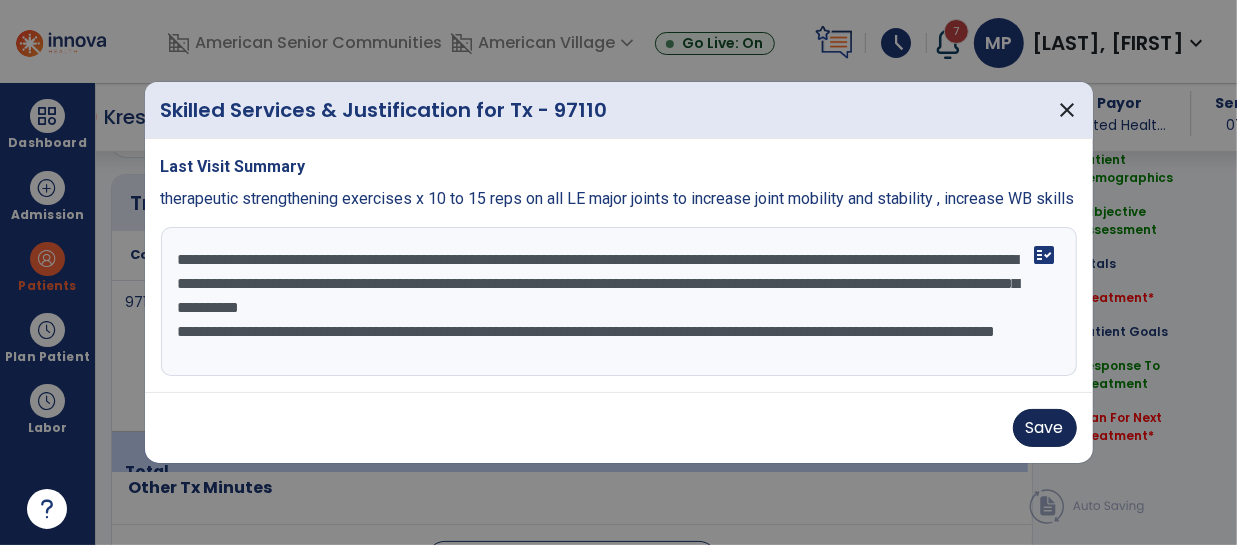 type on "**********" 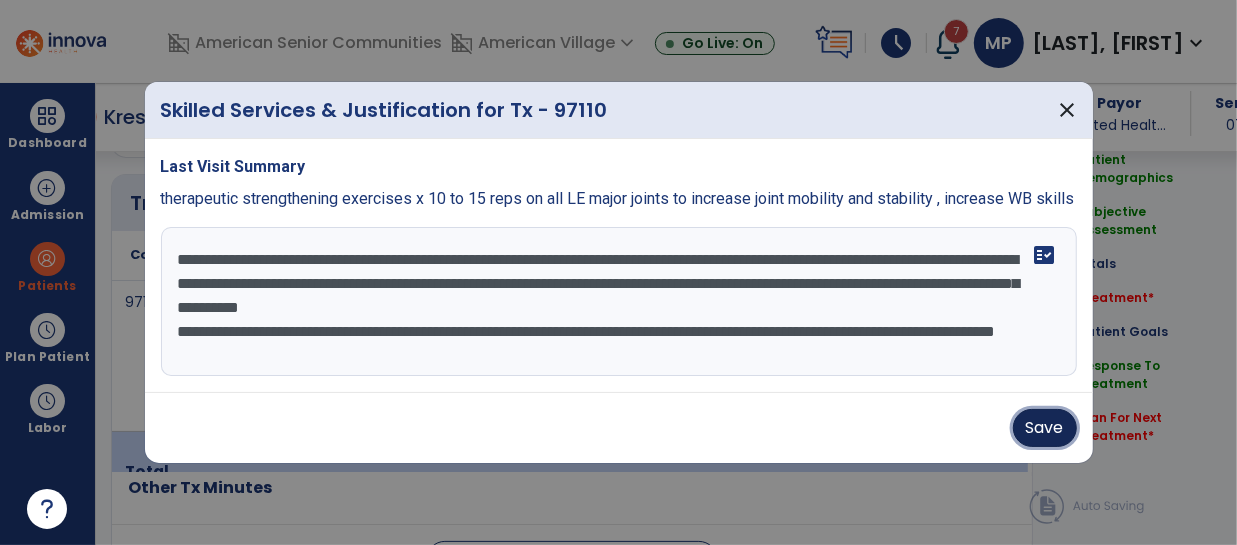 click on "Save" at bounding box center (1045, 428) 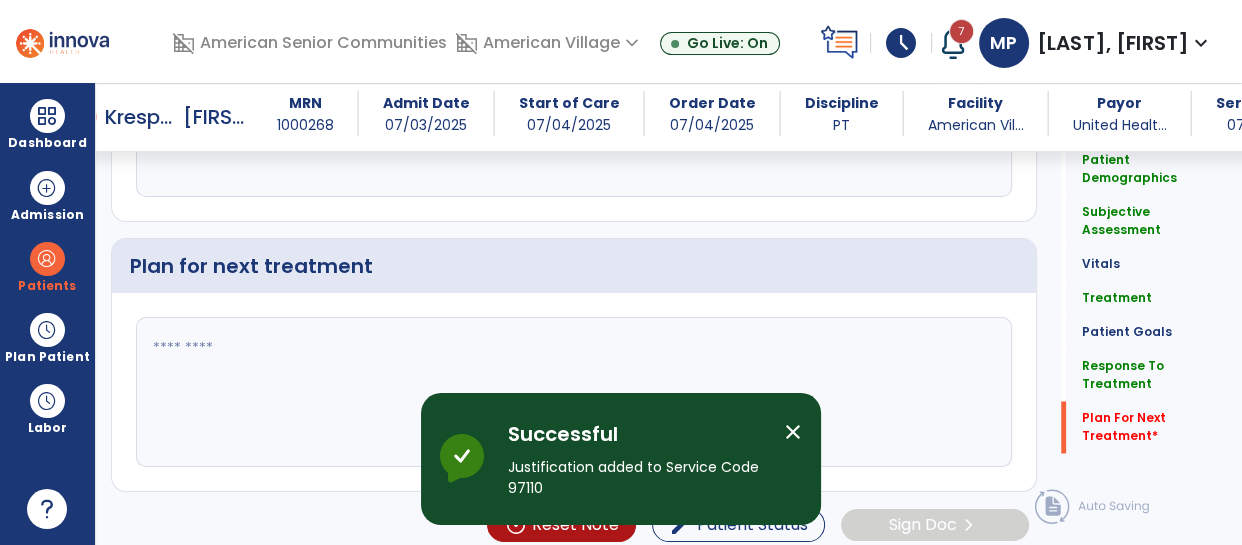 scroll, scrollTop: 2717, scrollLeft: 0, axis: vertical 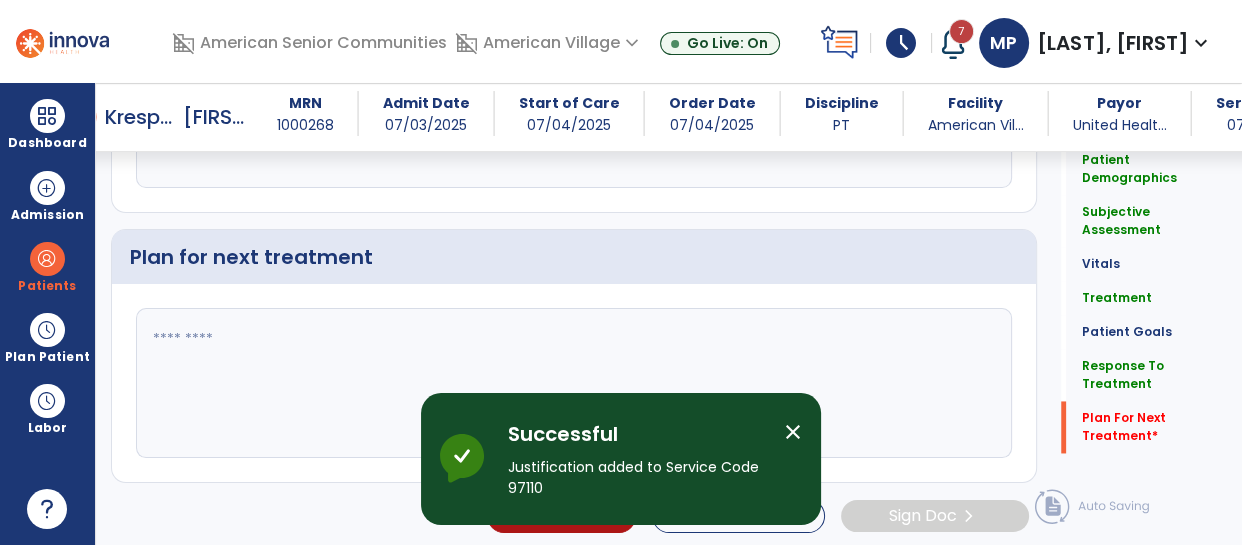 click 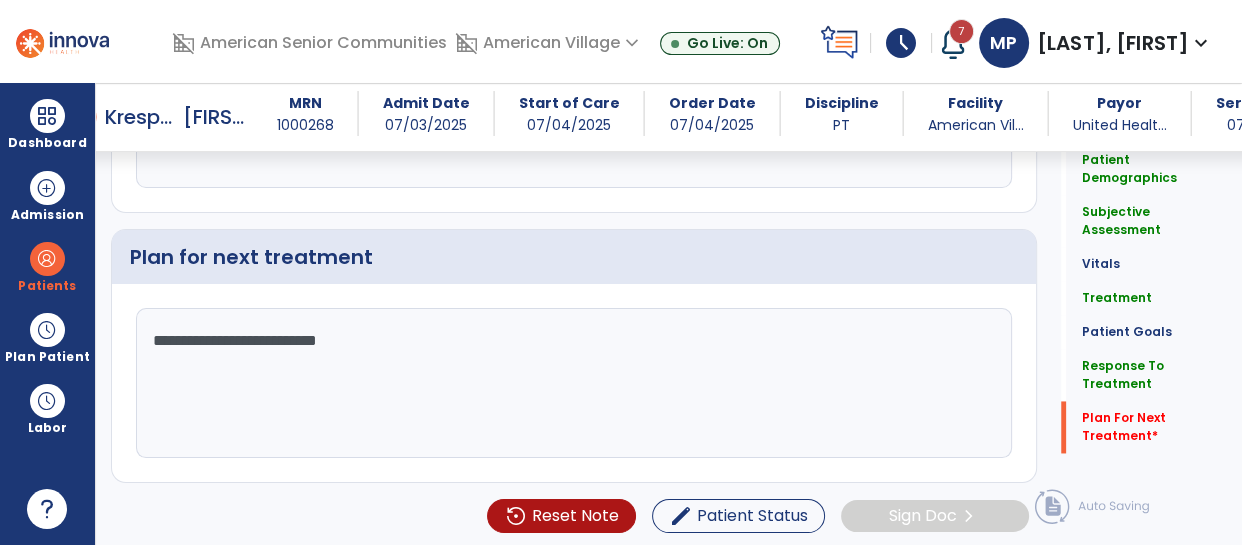 type on "**********" 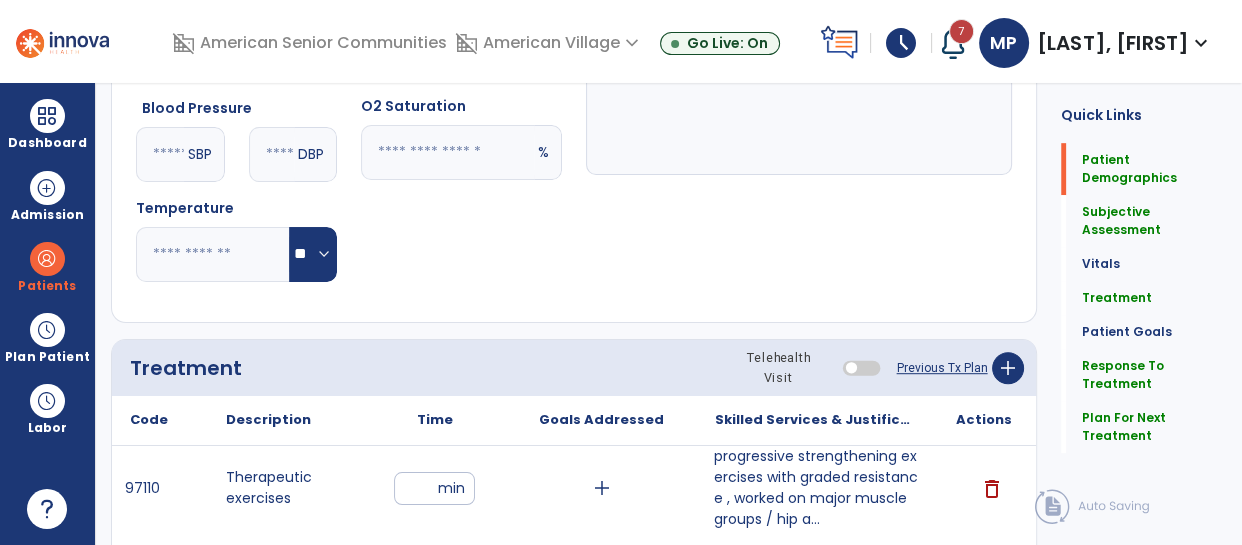 scroll, scrollTop: 0, scrollLeft: 0, axis: both 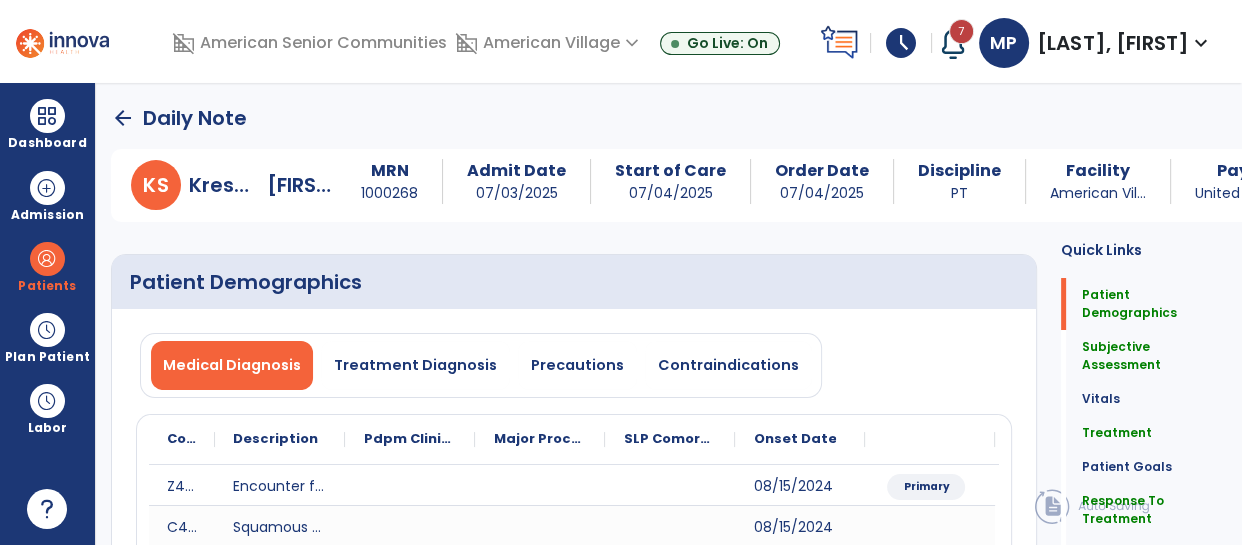 click on "arrow_back" 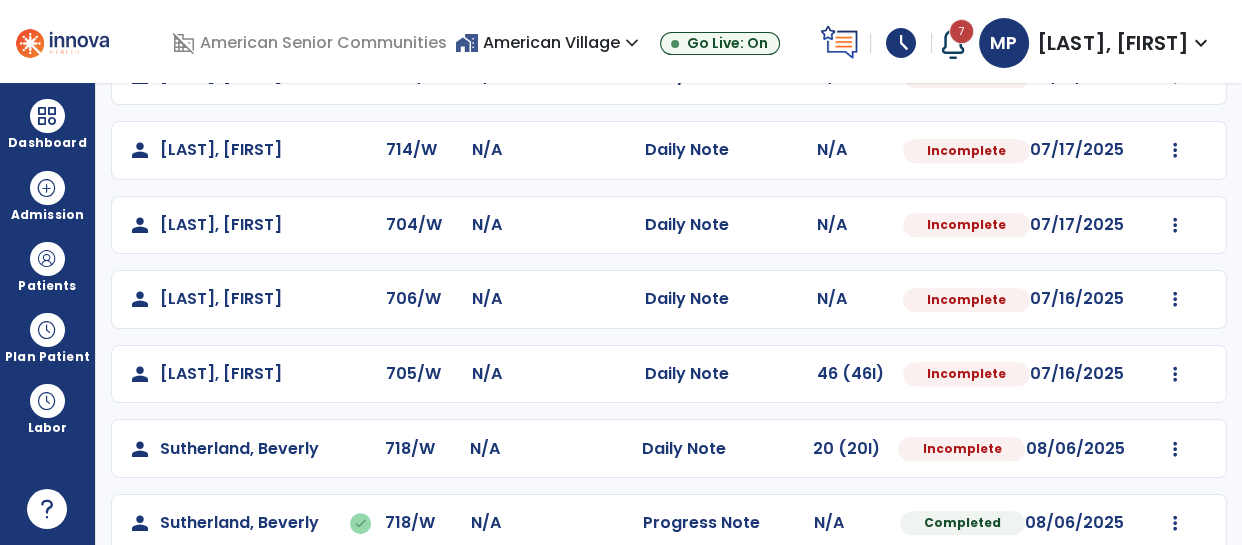 scroll, scrollTop: 903, scrollLeft: 0, axis: vertical 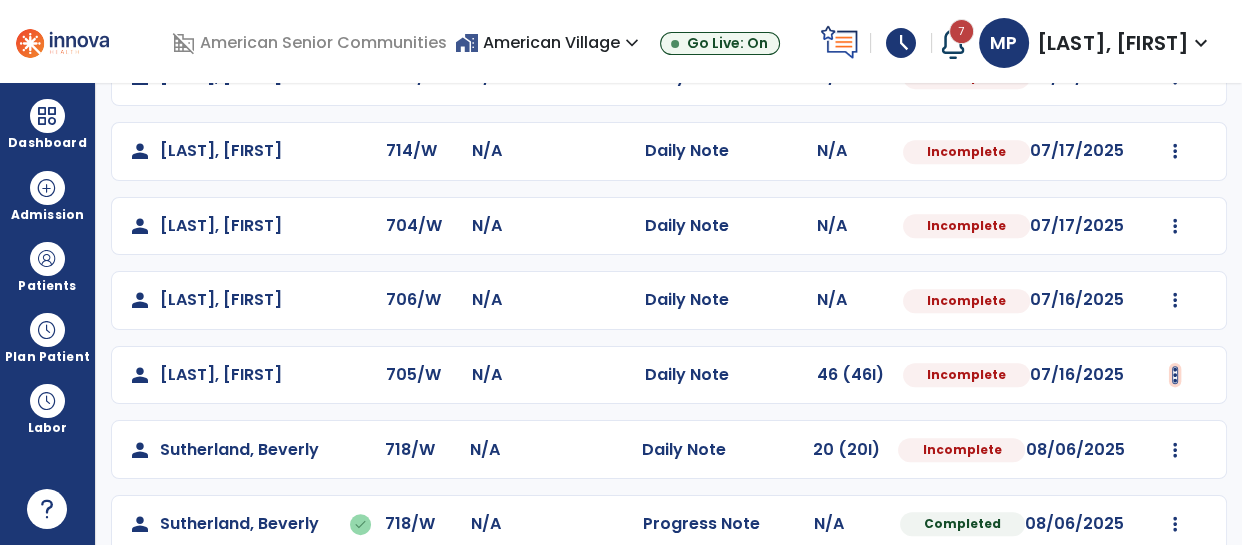 click at bounding box center (1175, -591) 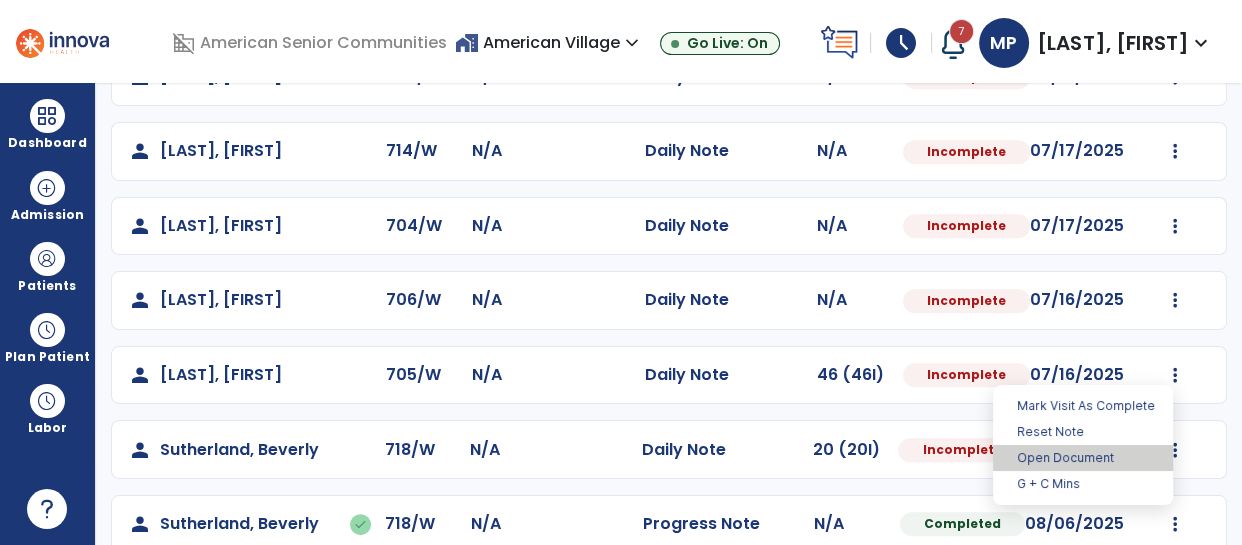 click on "Open Document" at bounding box center [1083, 458] 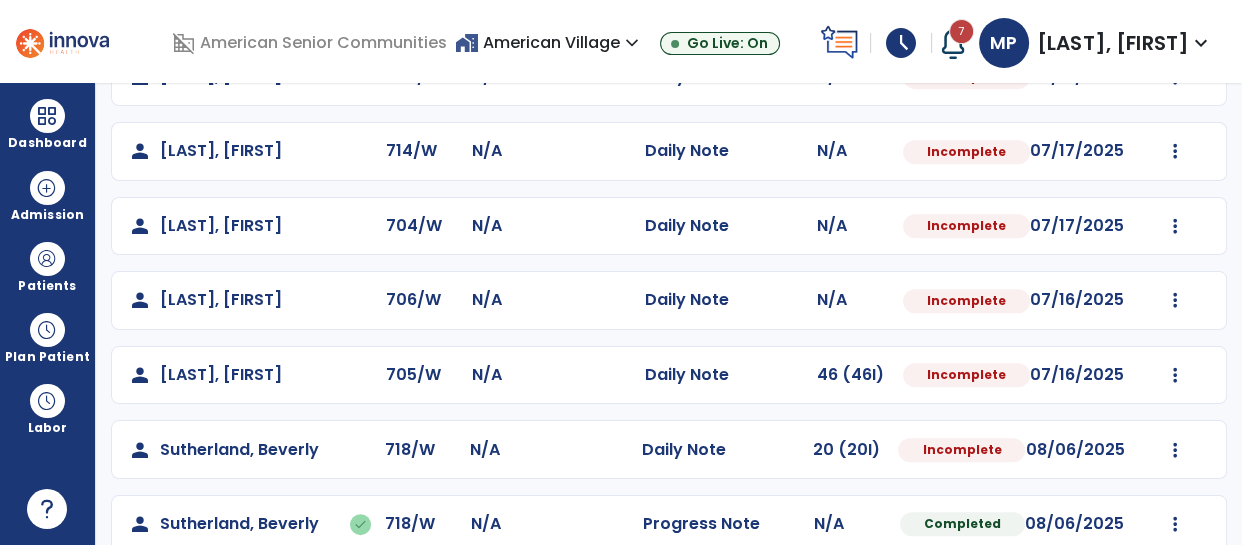 select on "*" 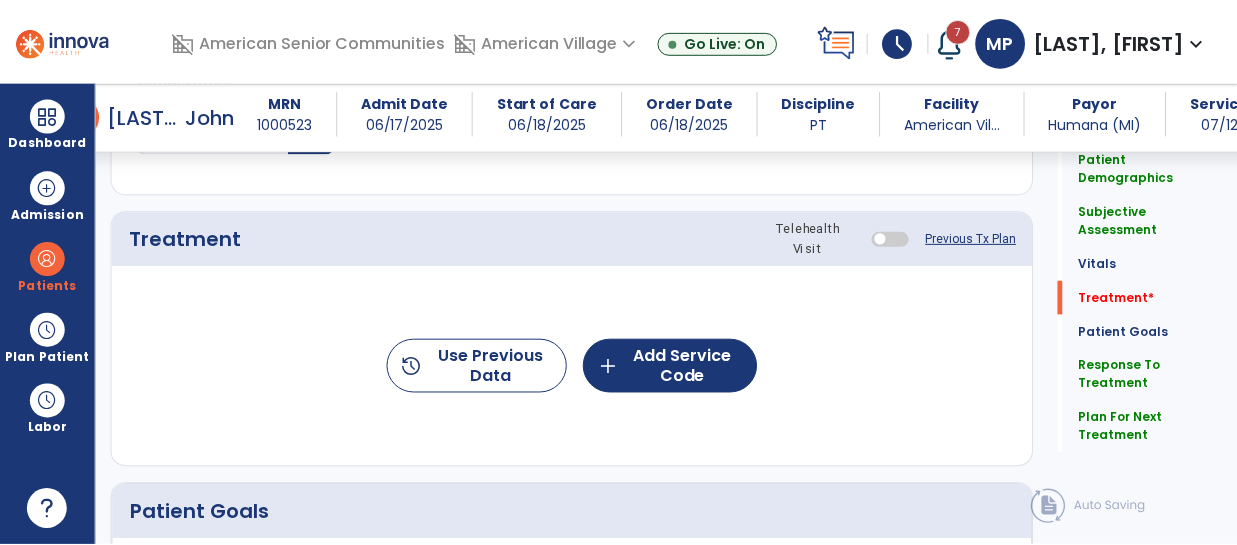 scroll, scrollTop: 1166, scrollLeft: 0, axis: vertical 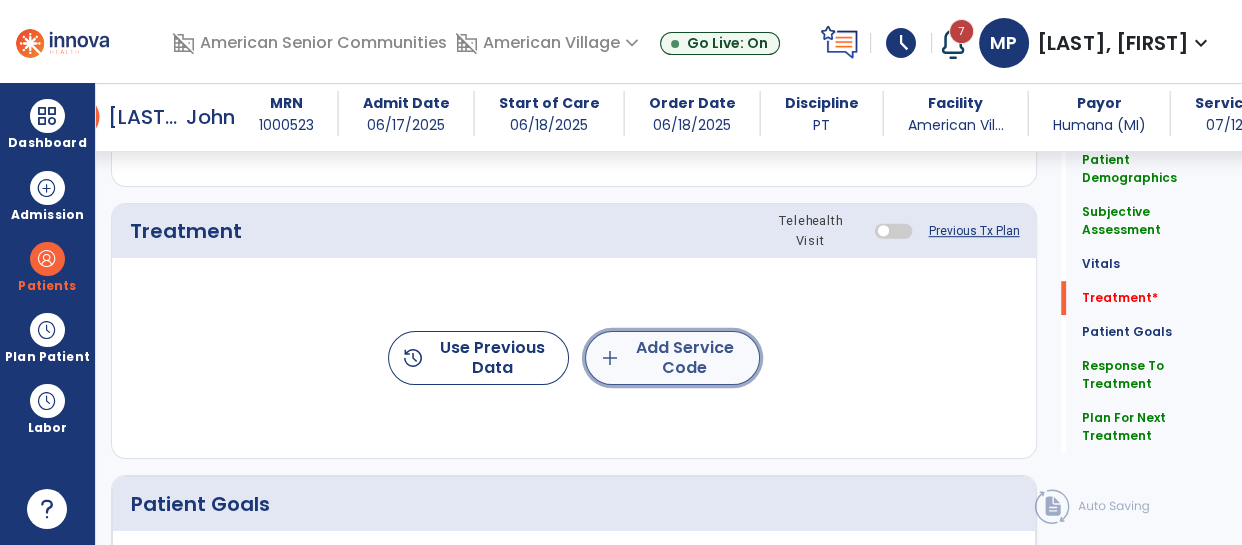 click on "add  Add Service Code" 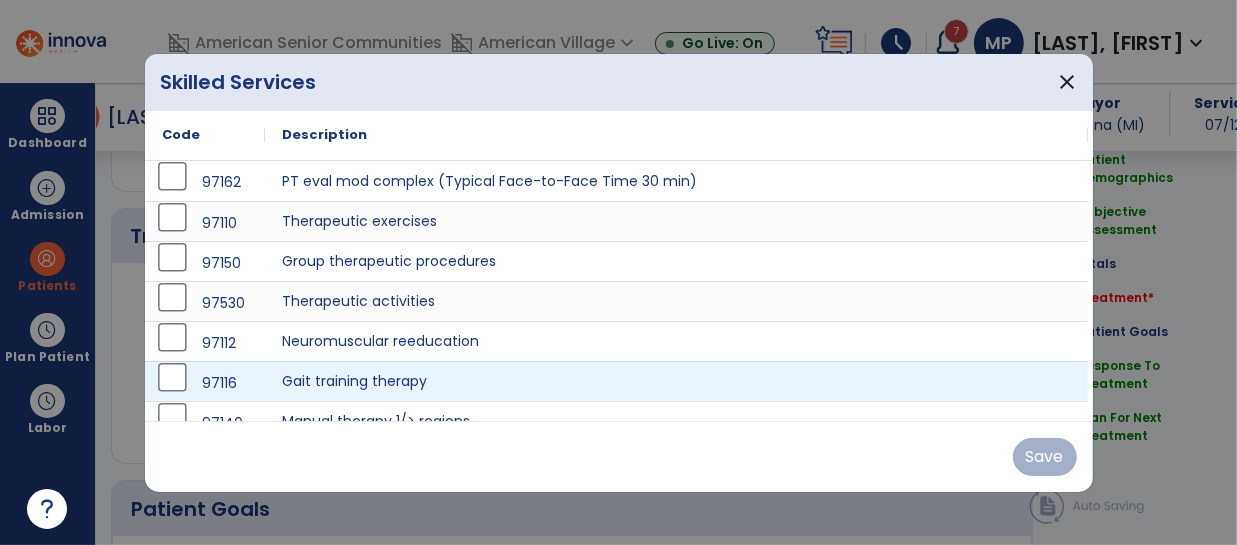 scroll, scrollTop: 1166, scrollLeft: 0, axis: vertical 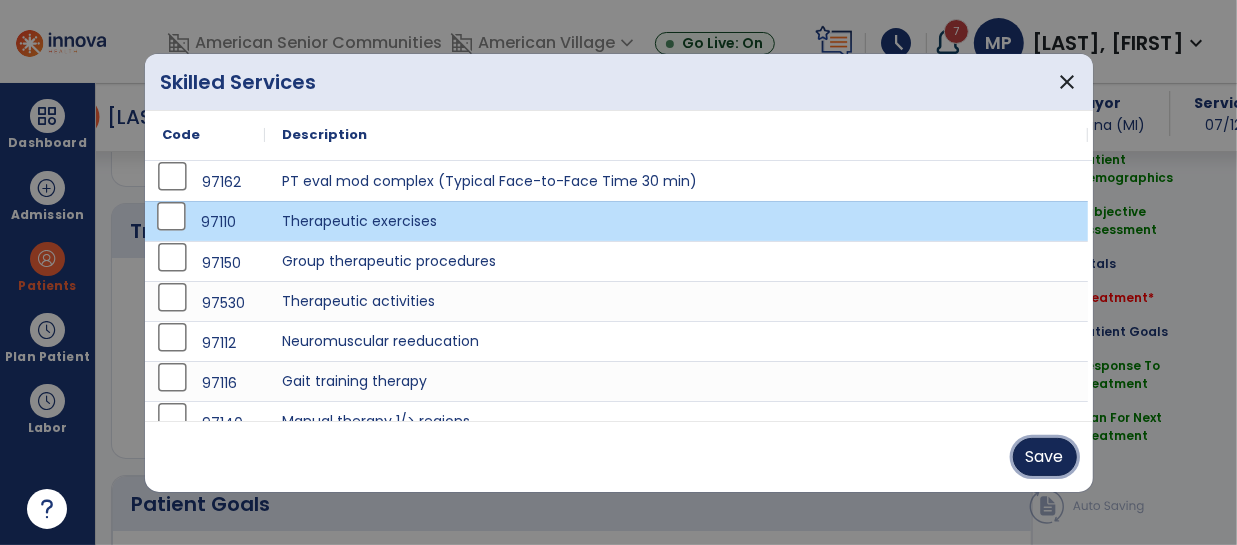 click on "Save" at bounding box center (1045, 457) 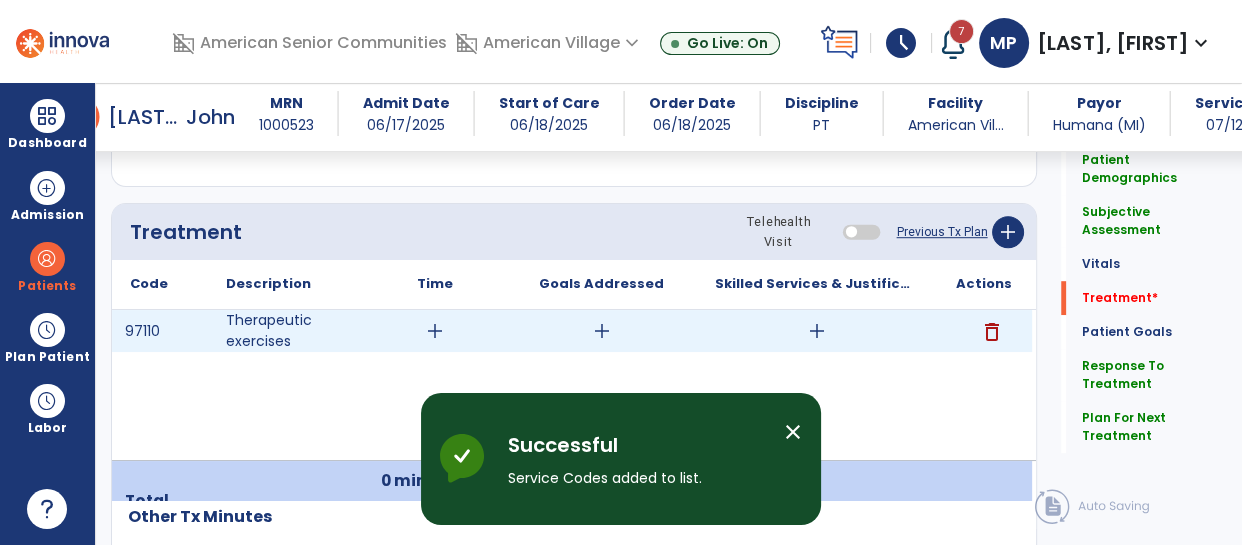 click on "add" at bounding box center (435, 331) 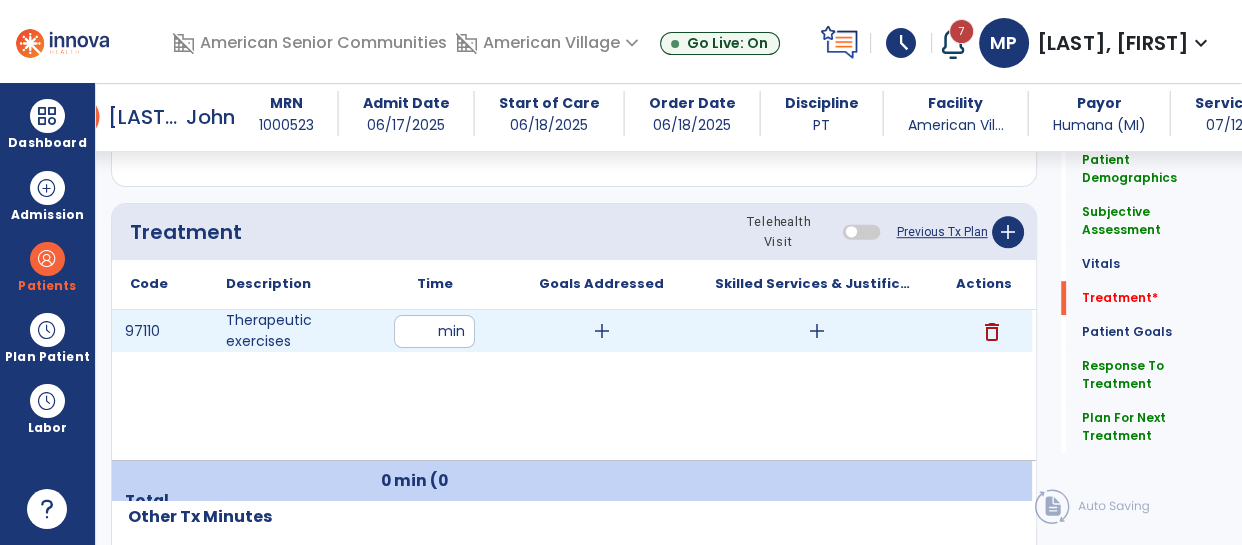 type on "**" 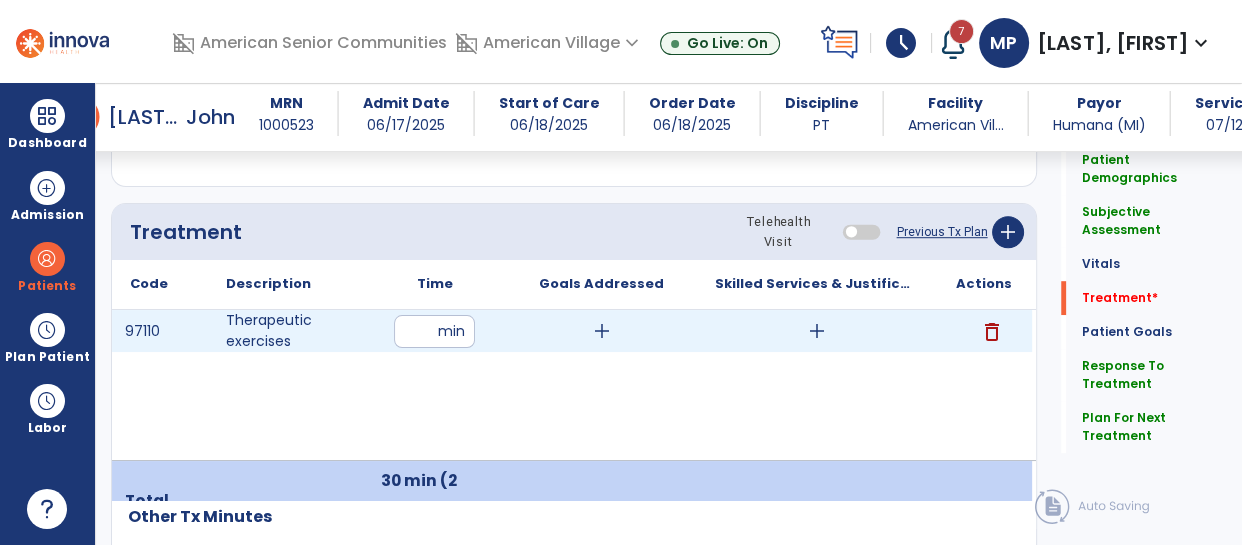 click on "add" at bounding box center [817, 331] 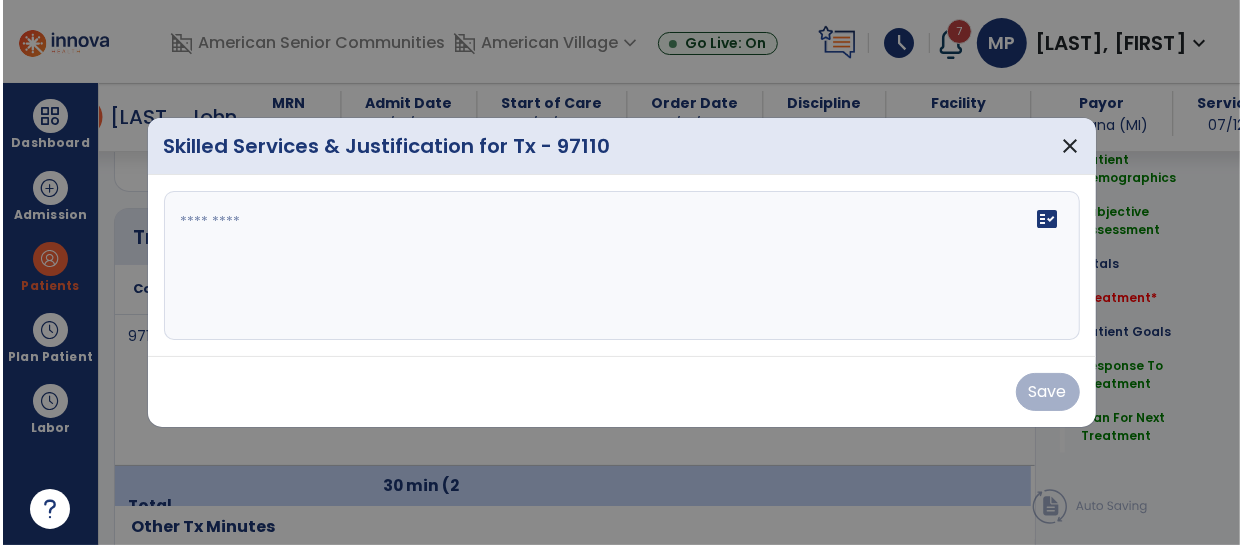 scroll, scrollTop: 1166, scrollLeft: 0, axis: vertical 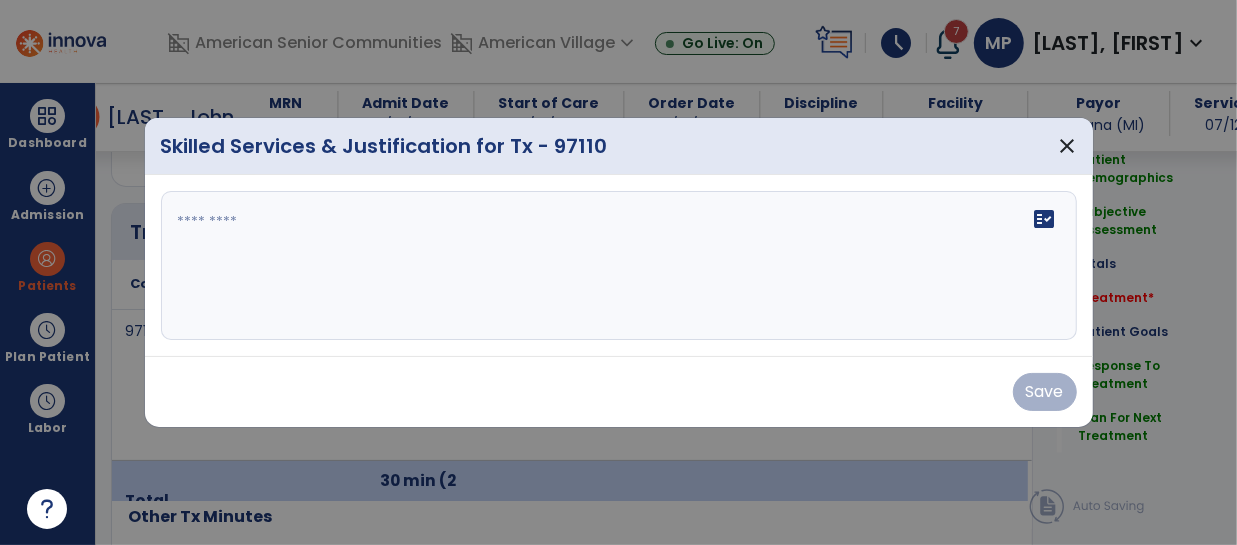 click on "fact_check" at bounding box center (619, 266) 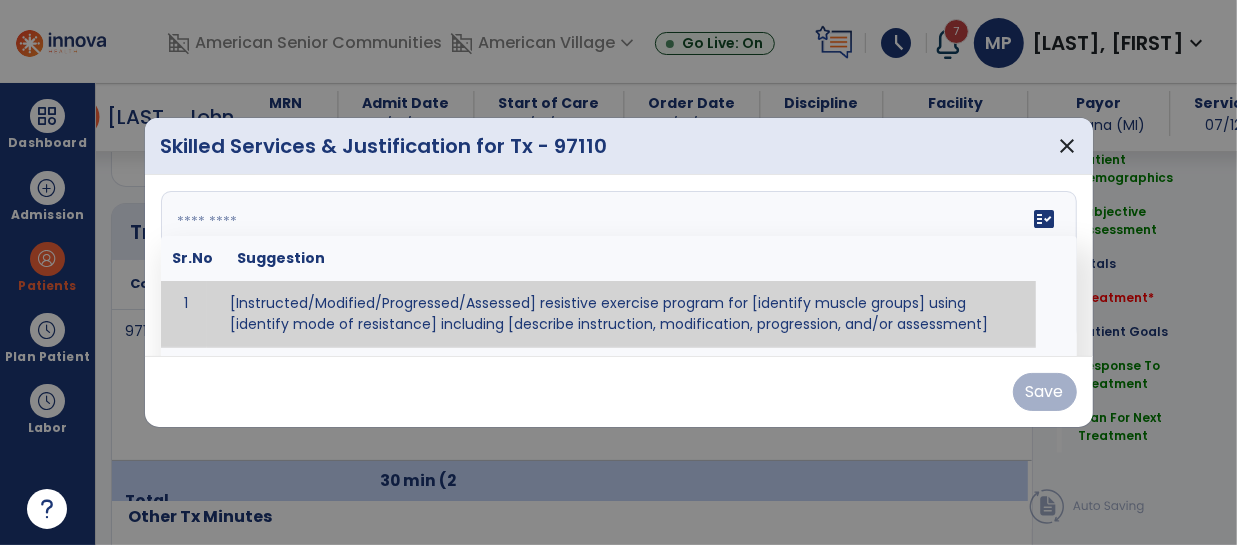 paste on "**********" 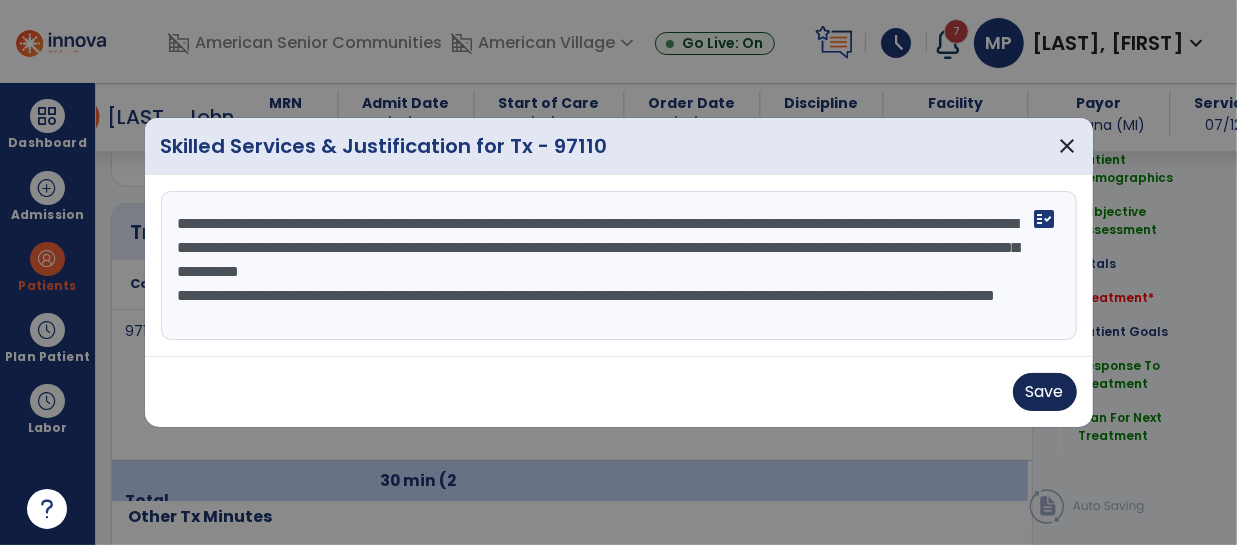 type on "**********" 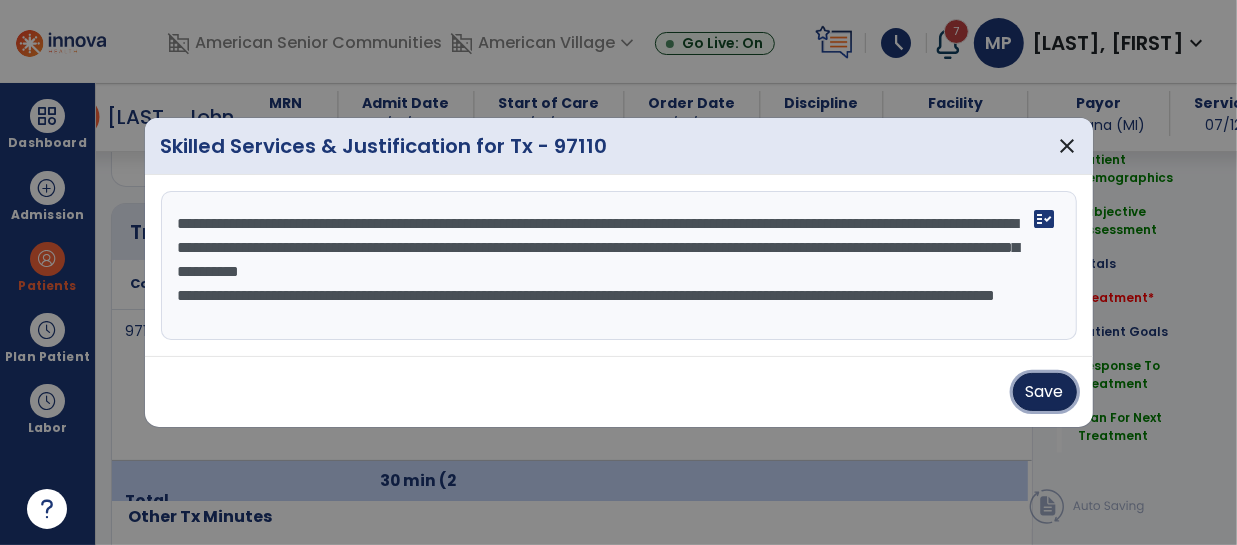 click on "Save" at bounding box center [1045, 392] 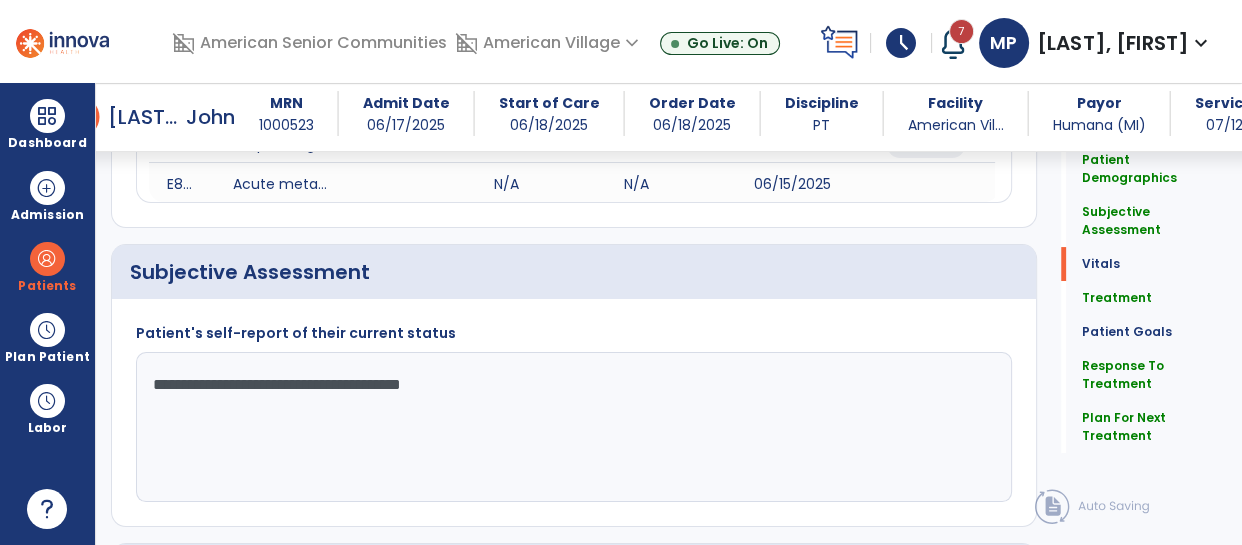 scroll, scrollTop: 0, scrollLeft: 0, axis: both 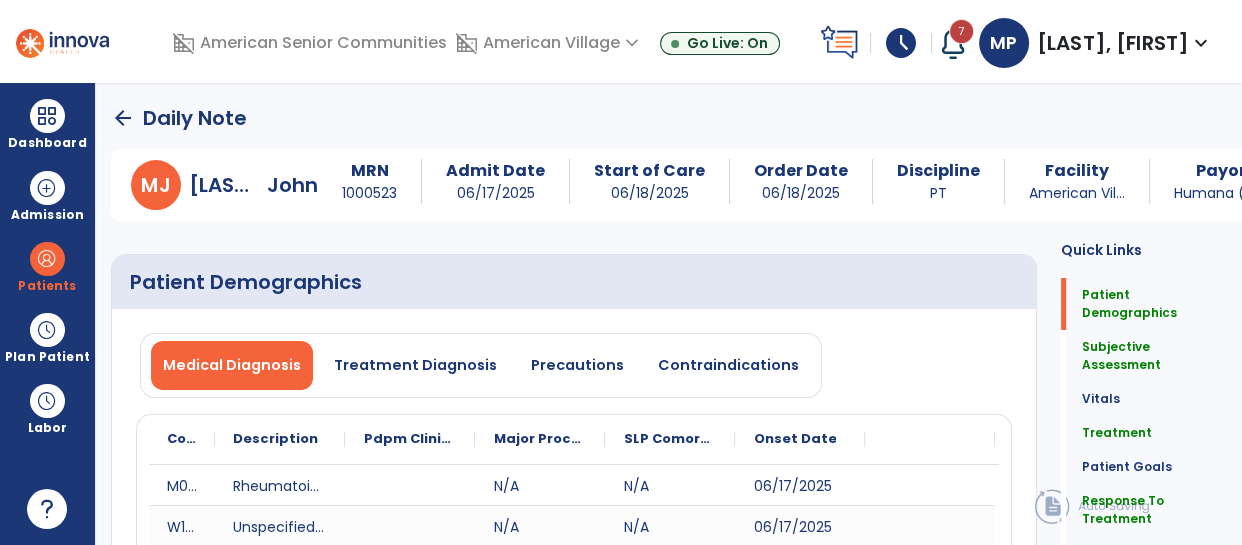 click on "arrow_back" 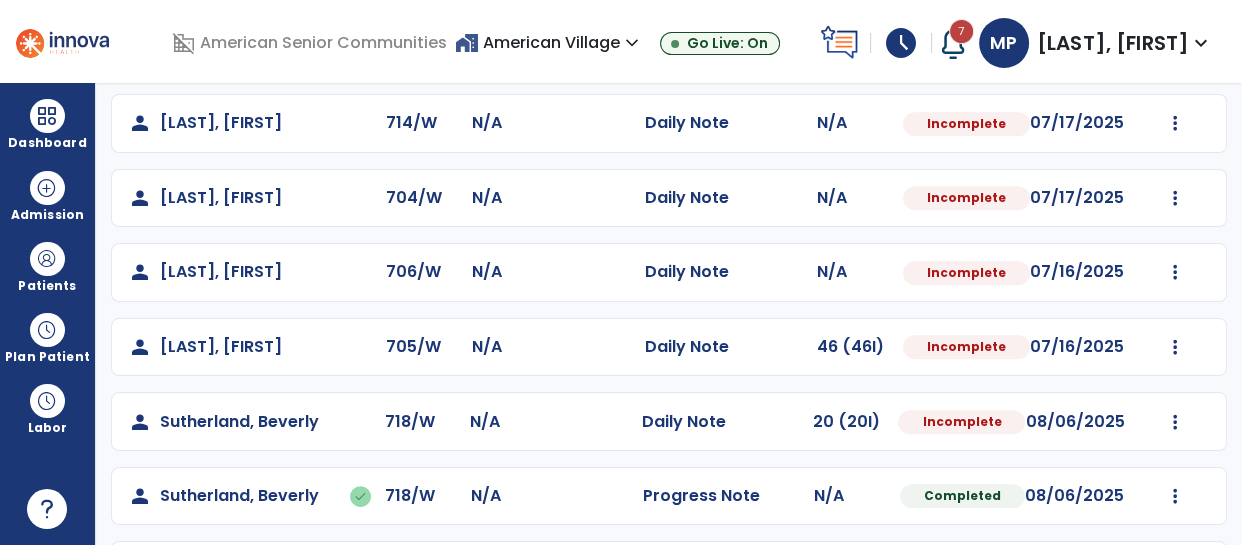 scroll, scrollTop: 1010, scrollLeft: 0, axis: vertical 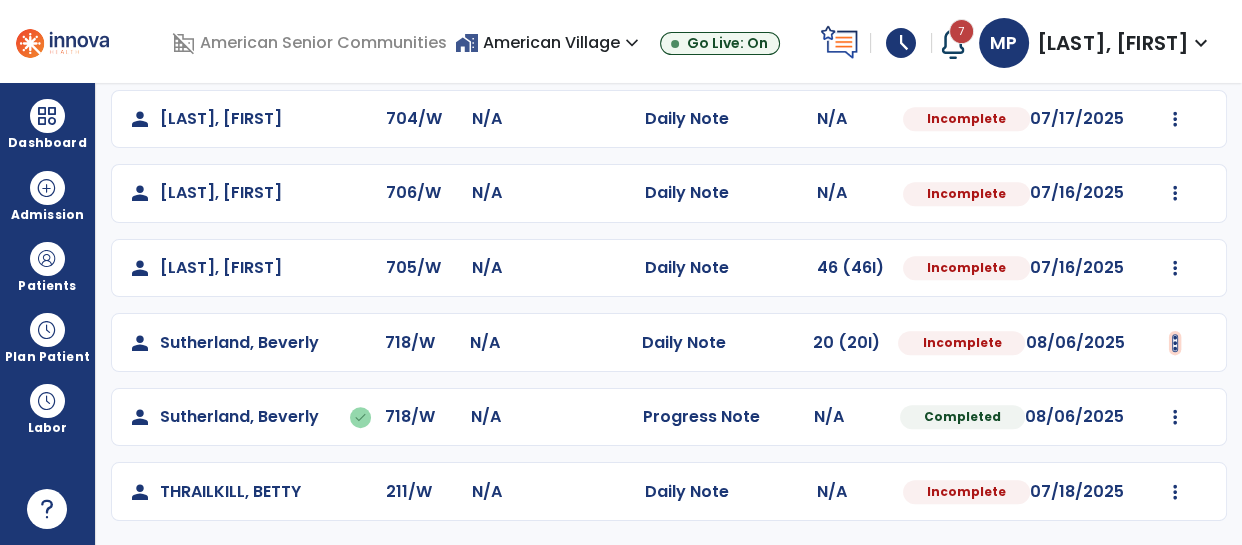 click at bounding box center (1175, -698) 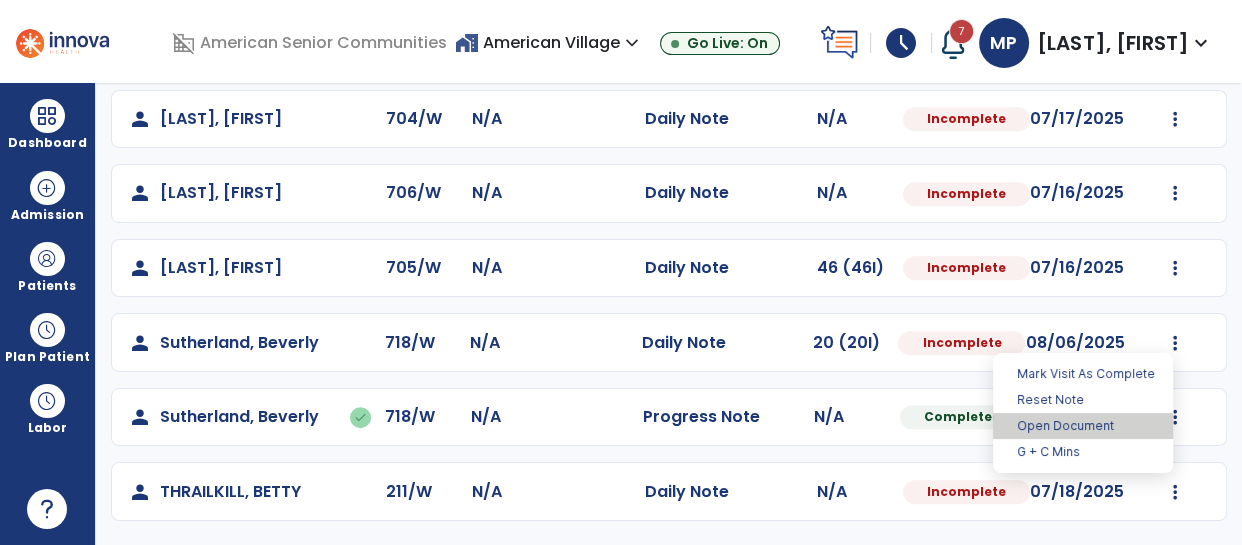 click on "Open Document" at bounding box center (1083, 426) 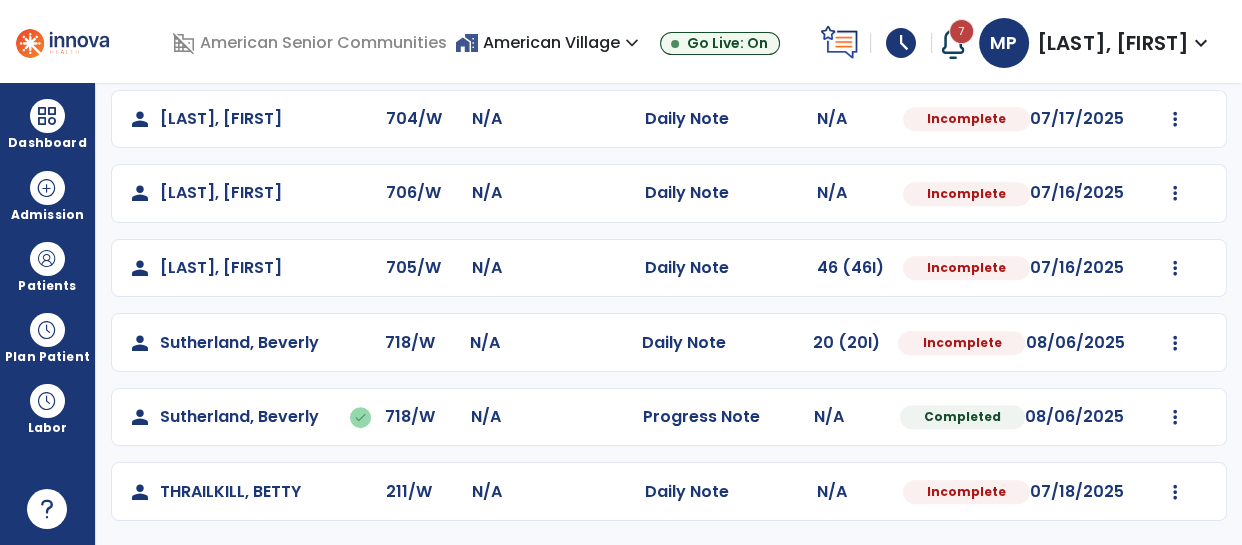 select on "*" 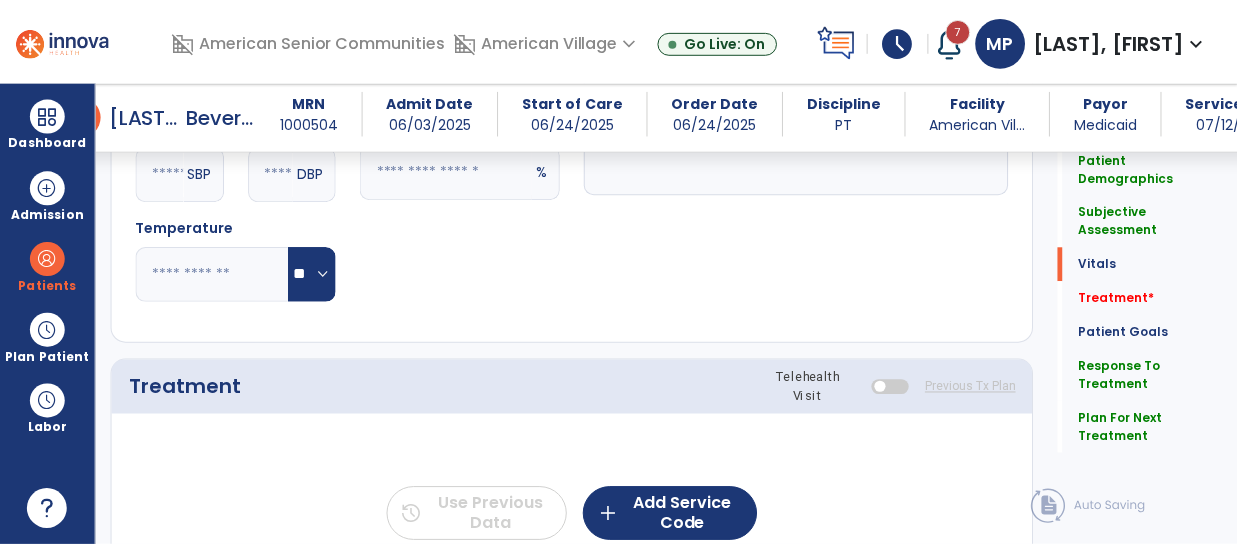 scroll, scrollTop: 1052, scrollLeft: 0, axis: vertical 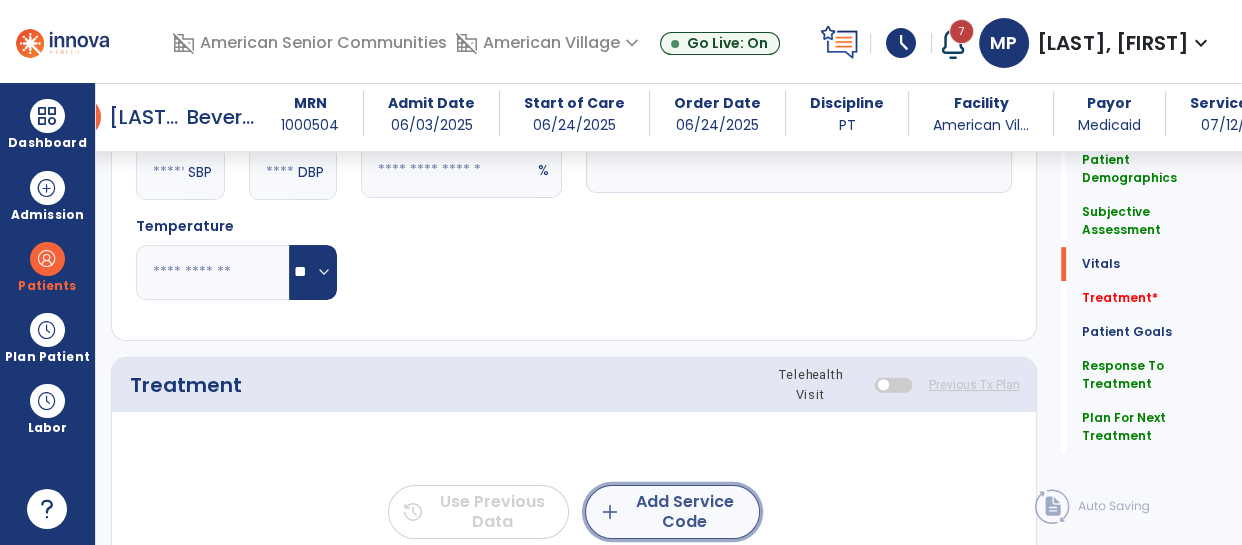click on "add" 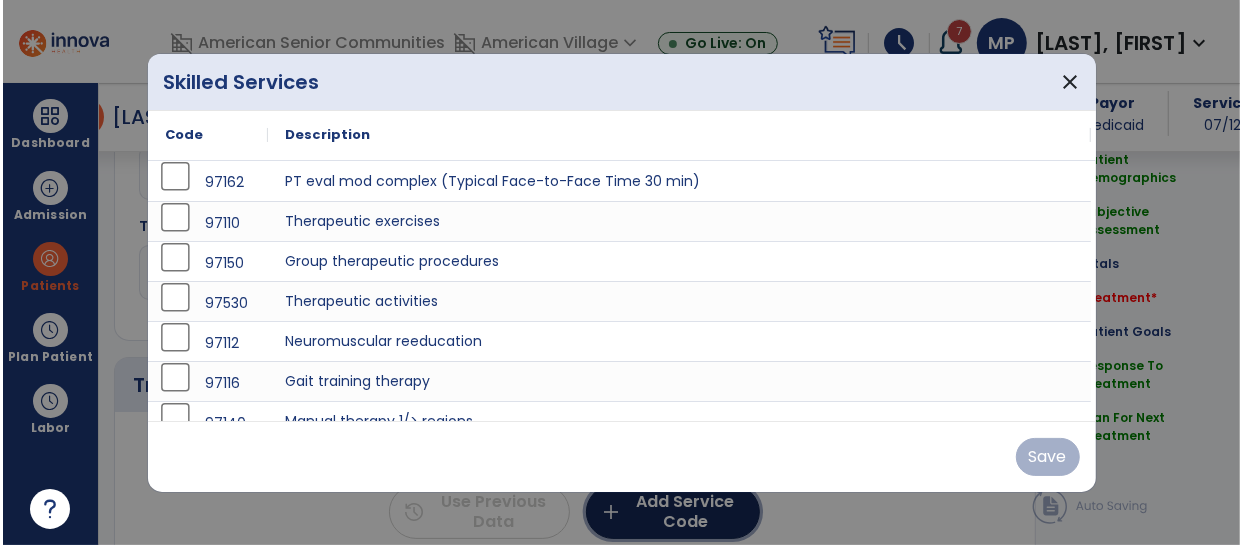 scroll, scrollTop: 1052, scrollLeft: 0, axis: vertical 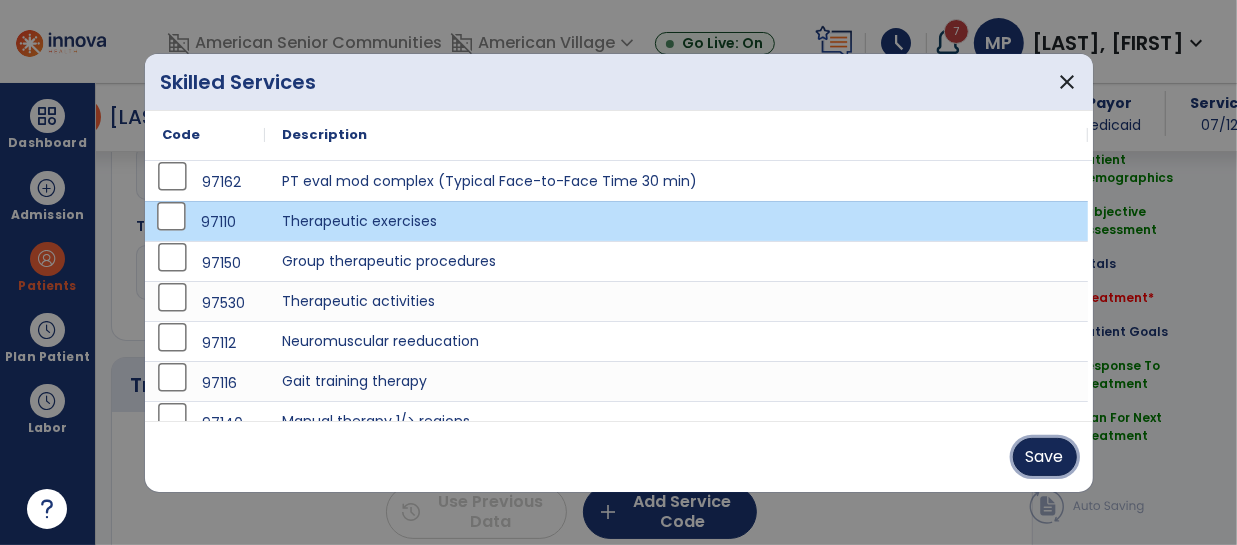 click on "Save" at bounding box center (1045, 457) 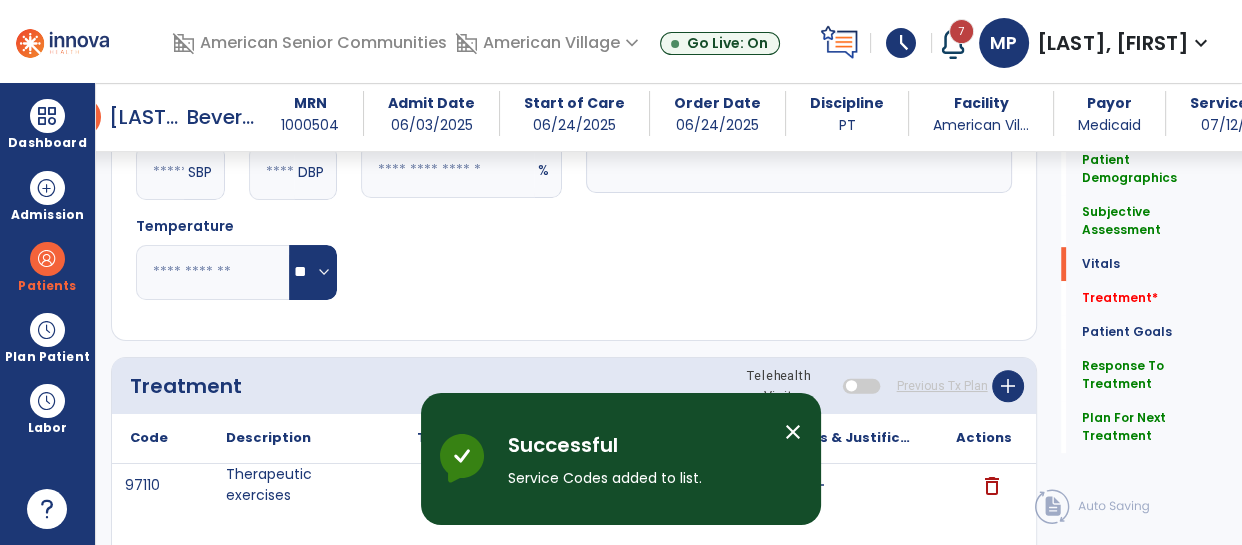click on "close" at bounding box center [793, 432] 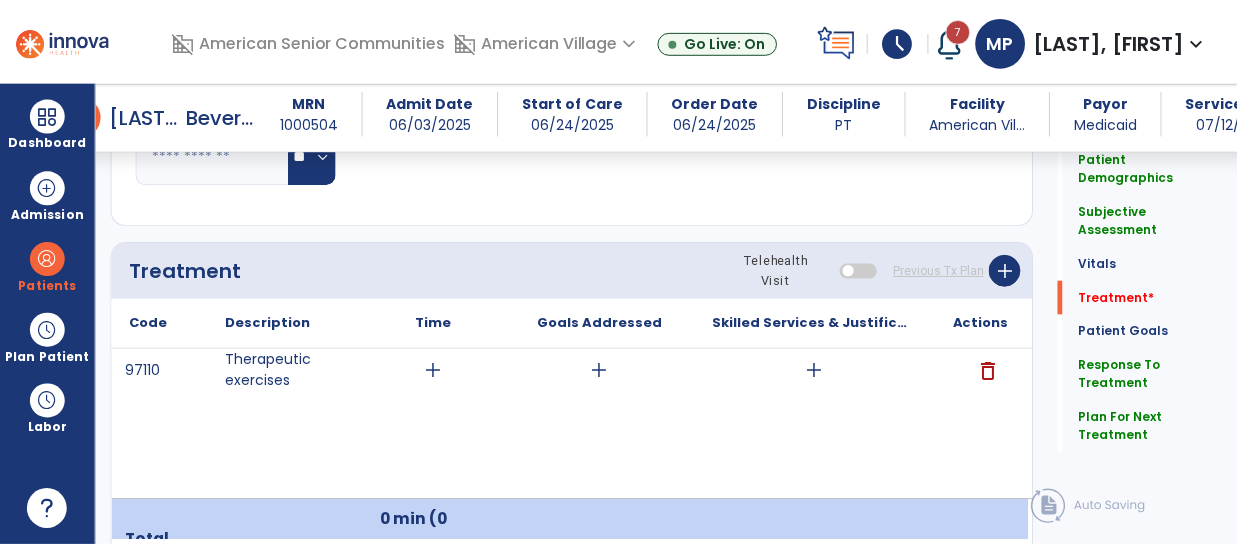 scroll, scrollTop: 1170, scrollLeft: 0, axis: vertical 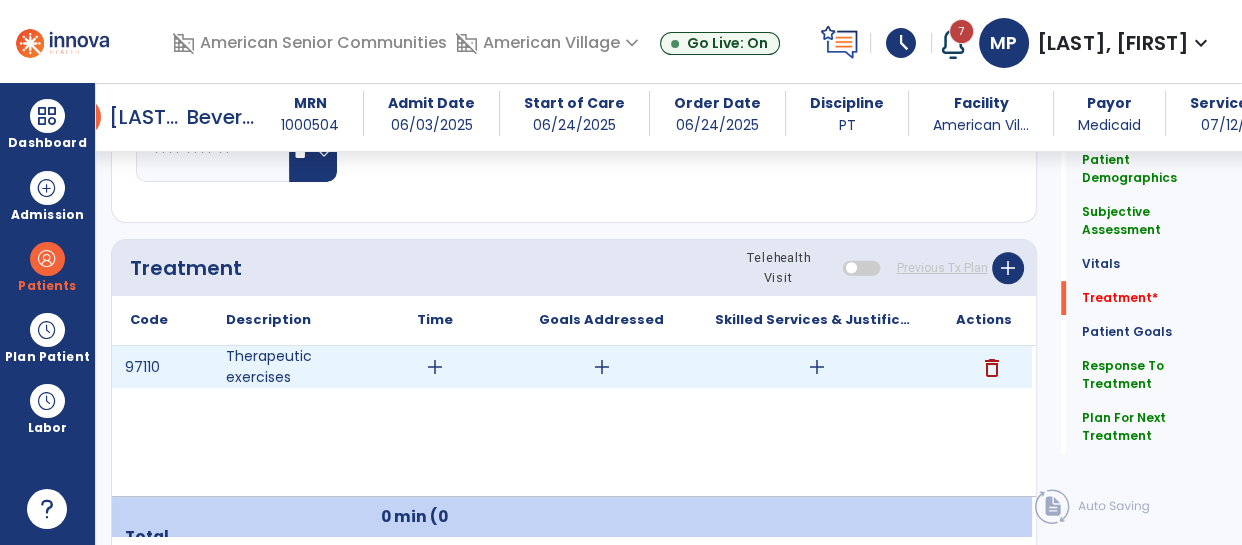 click on "add" at bounding box center (435, 367) 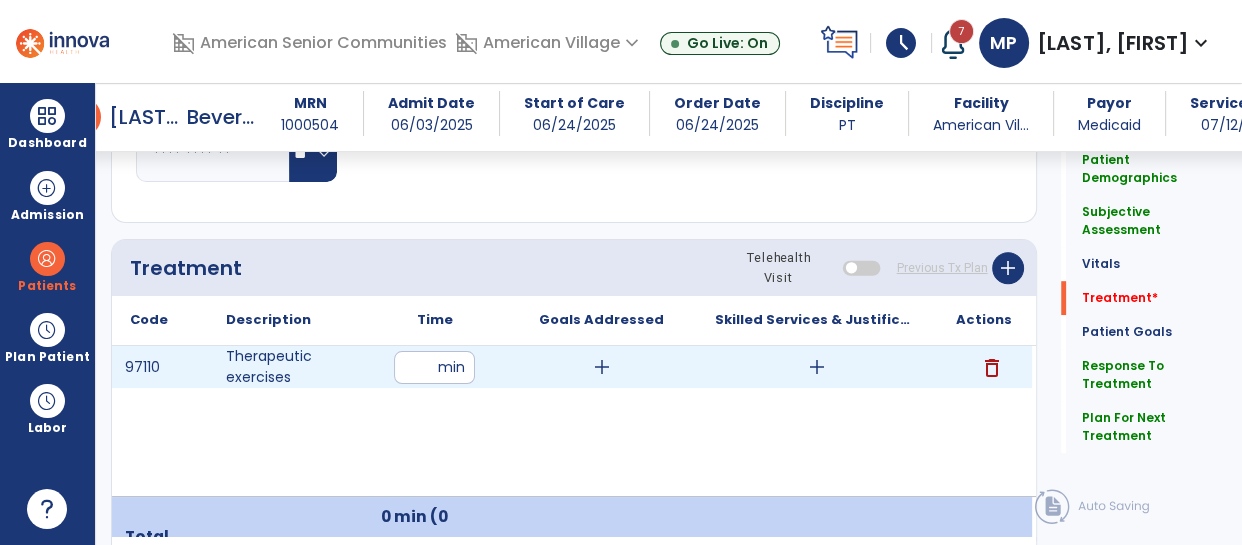 type on "**" 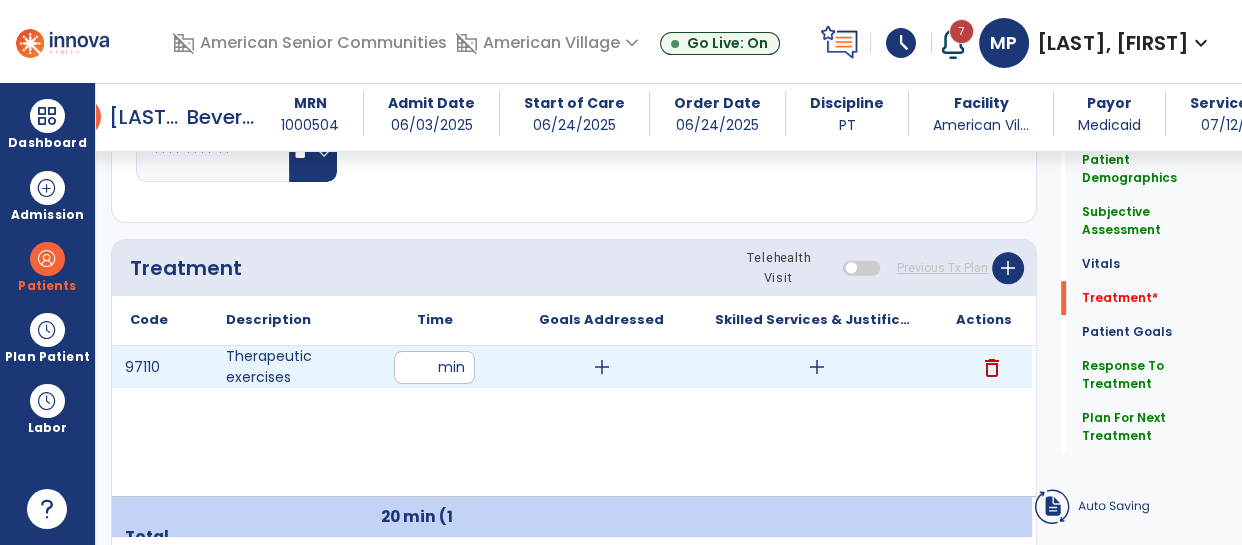 click on "add" at bounding box center (817, 367) 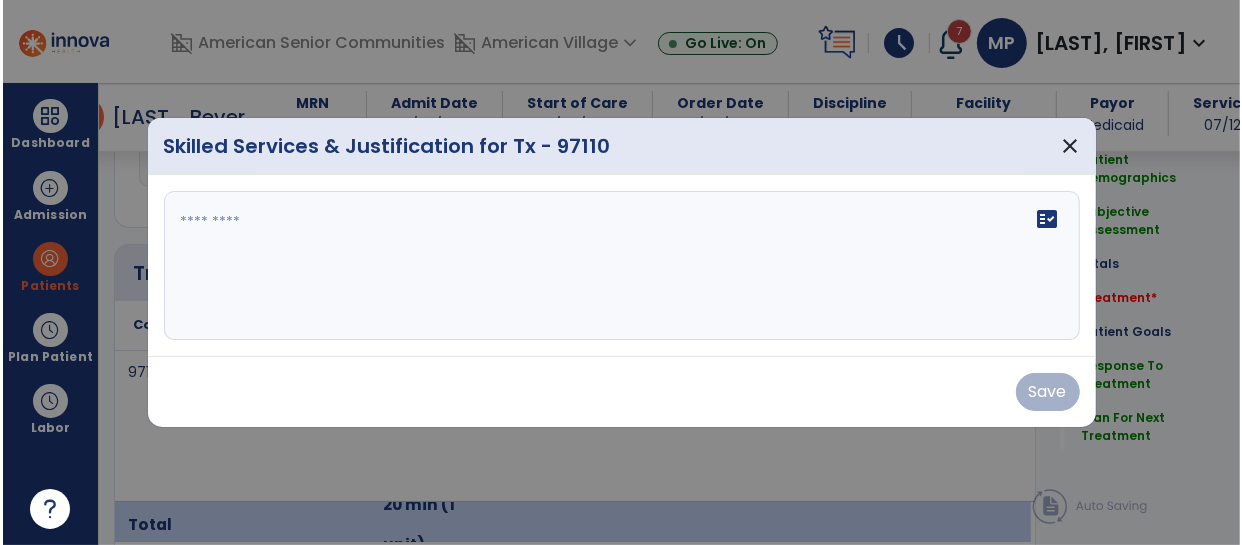 scroll, scrollTop: 1170, scrollLeft: 0, axis: vertical 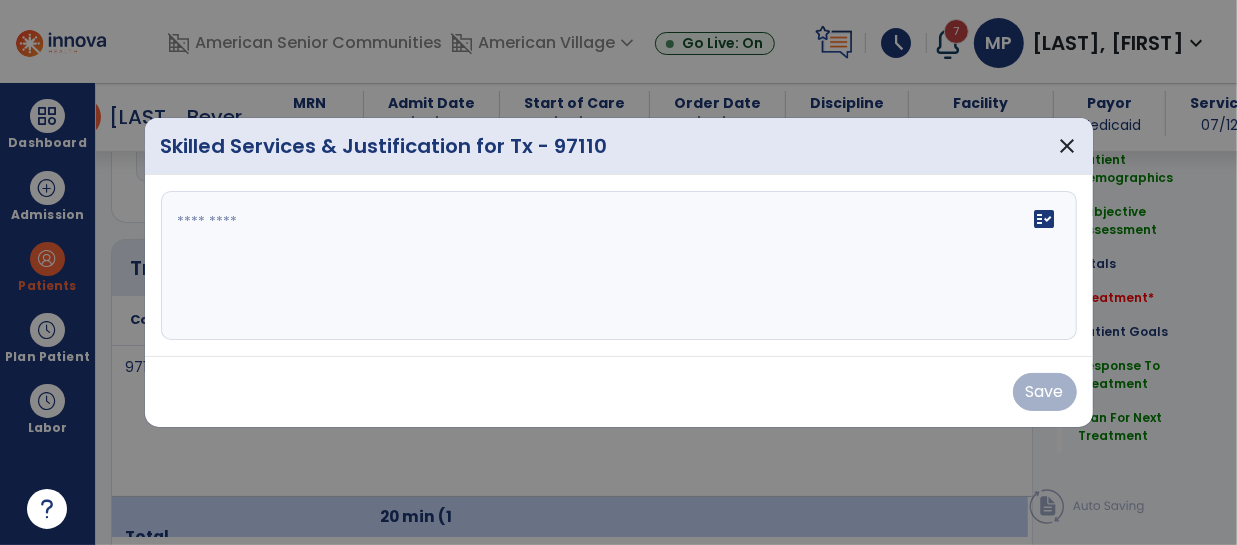 click on "fact_check" at bounding box center [619, 266] 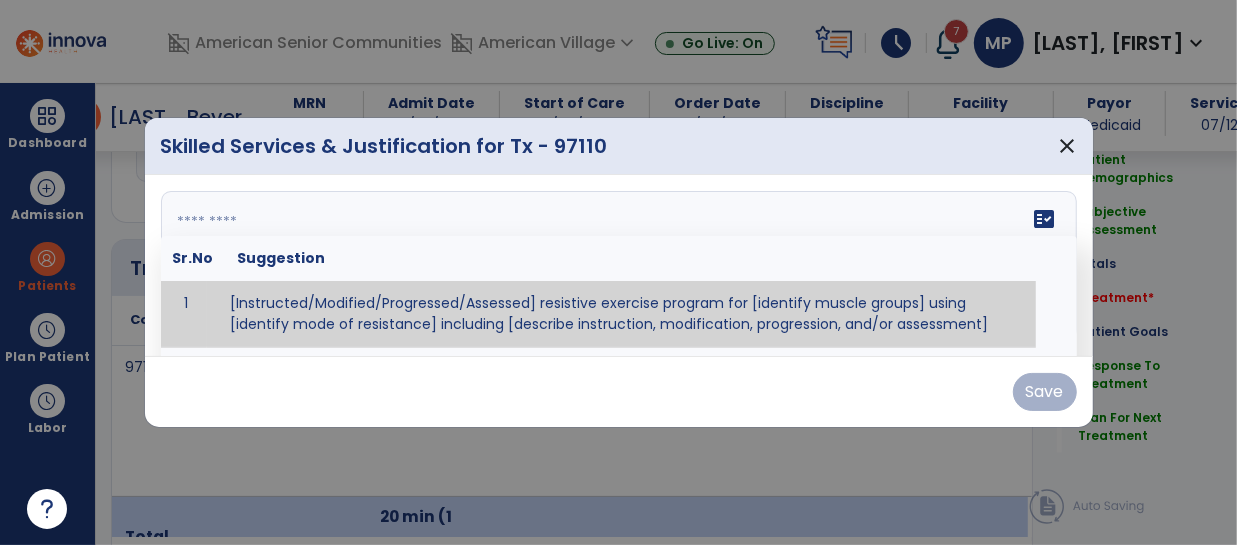 paste on "**********" 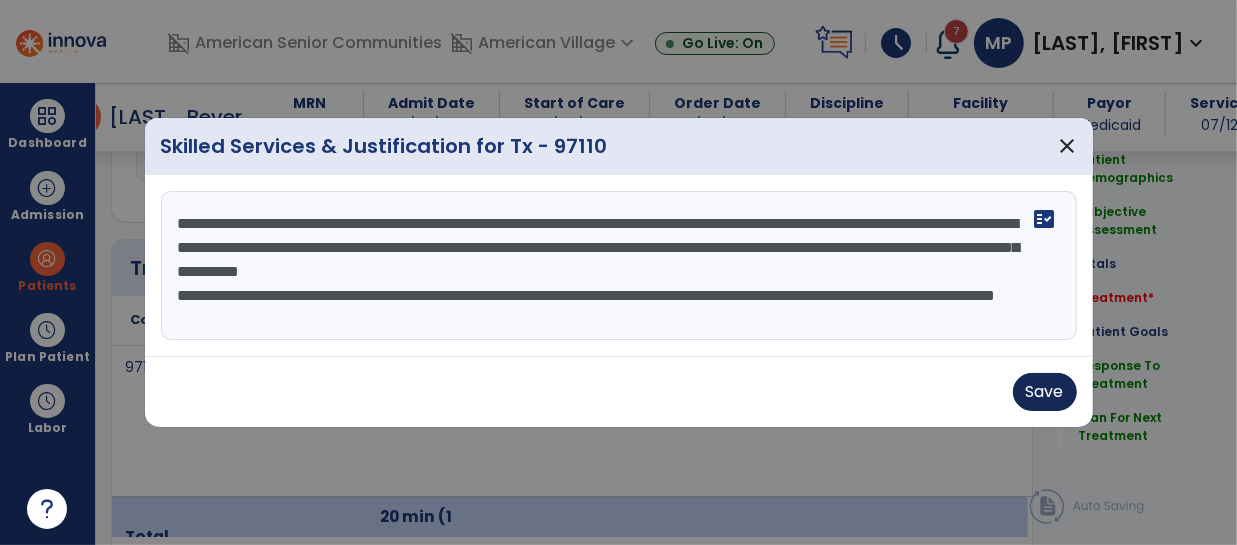 type on "**********" 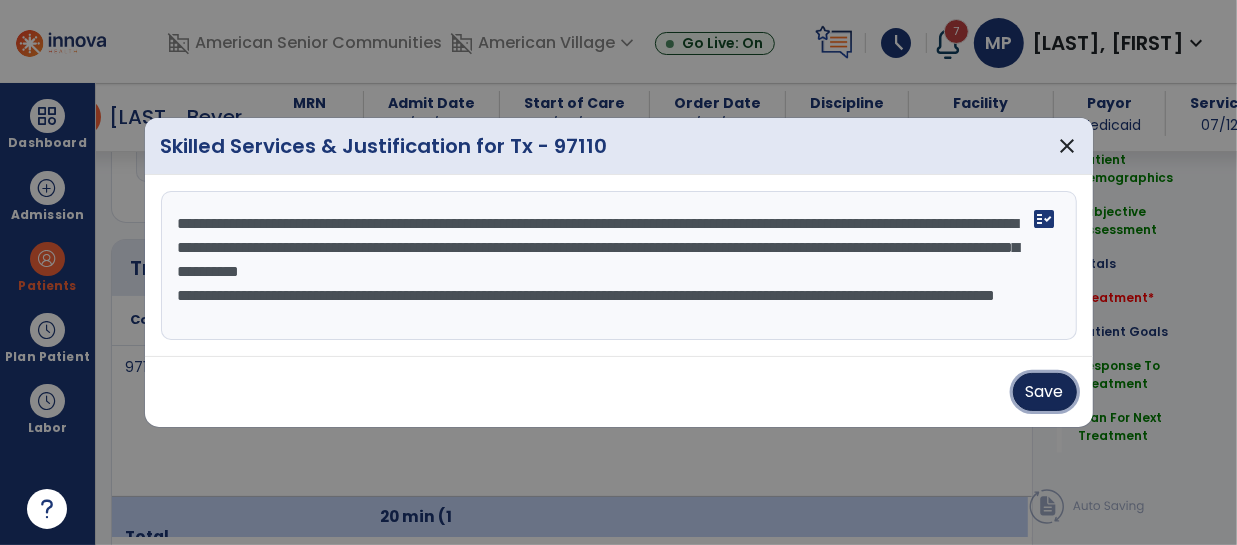 click on "Save" at bounding box center (1045, 392) 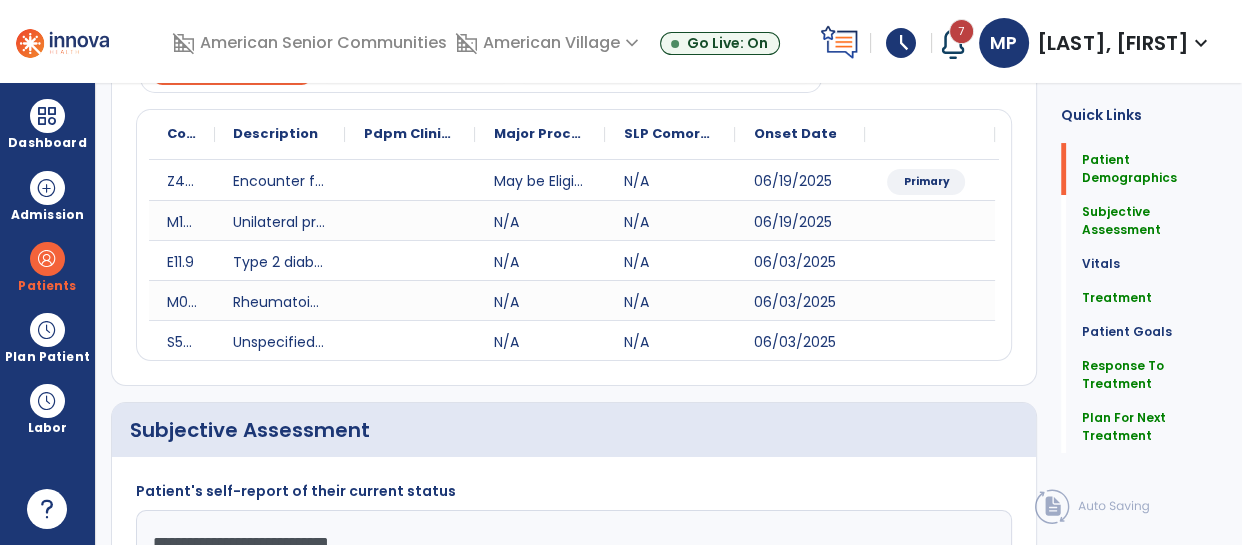 scroll, scrollTop: 0, scrollLeft: 0, axis: both 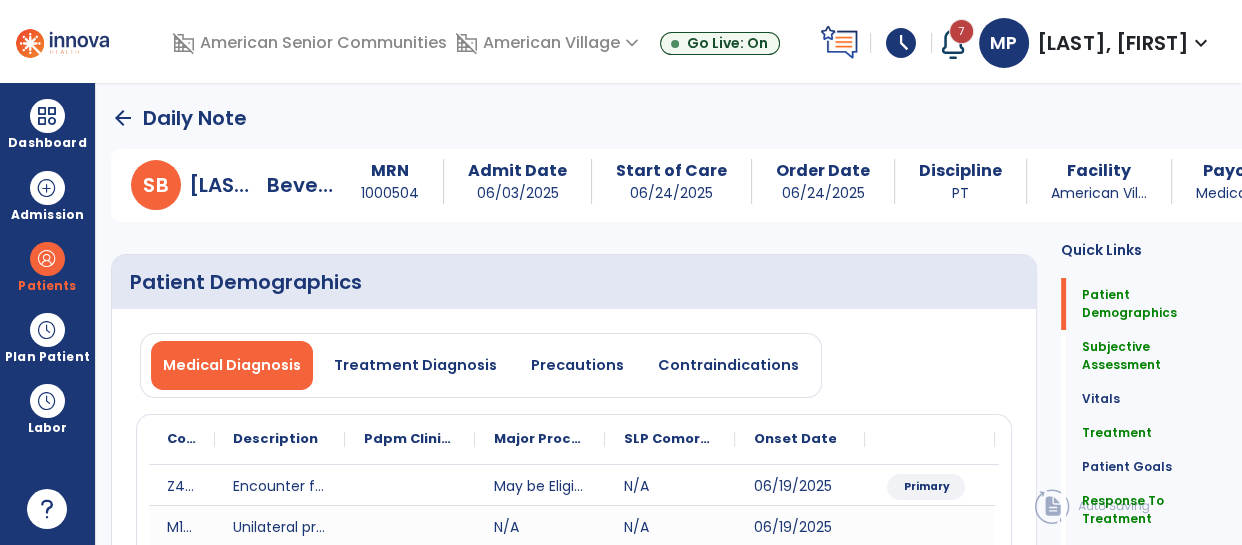 click on "arrow_back" 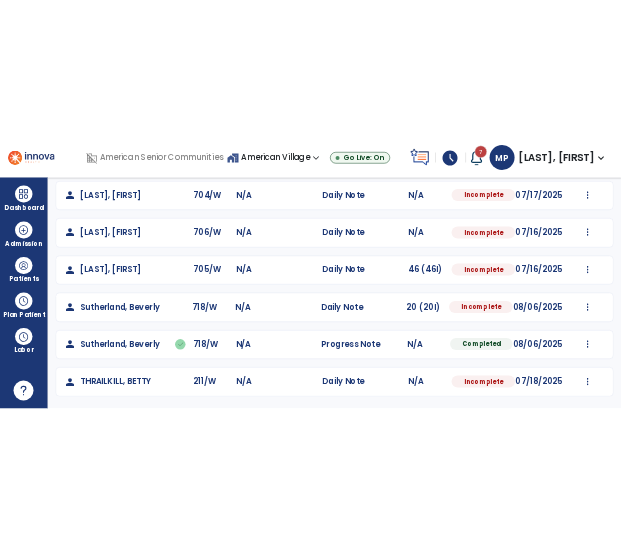 scroll, scrollTop: 0, scrollLeft: 0, axis: both 